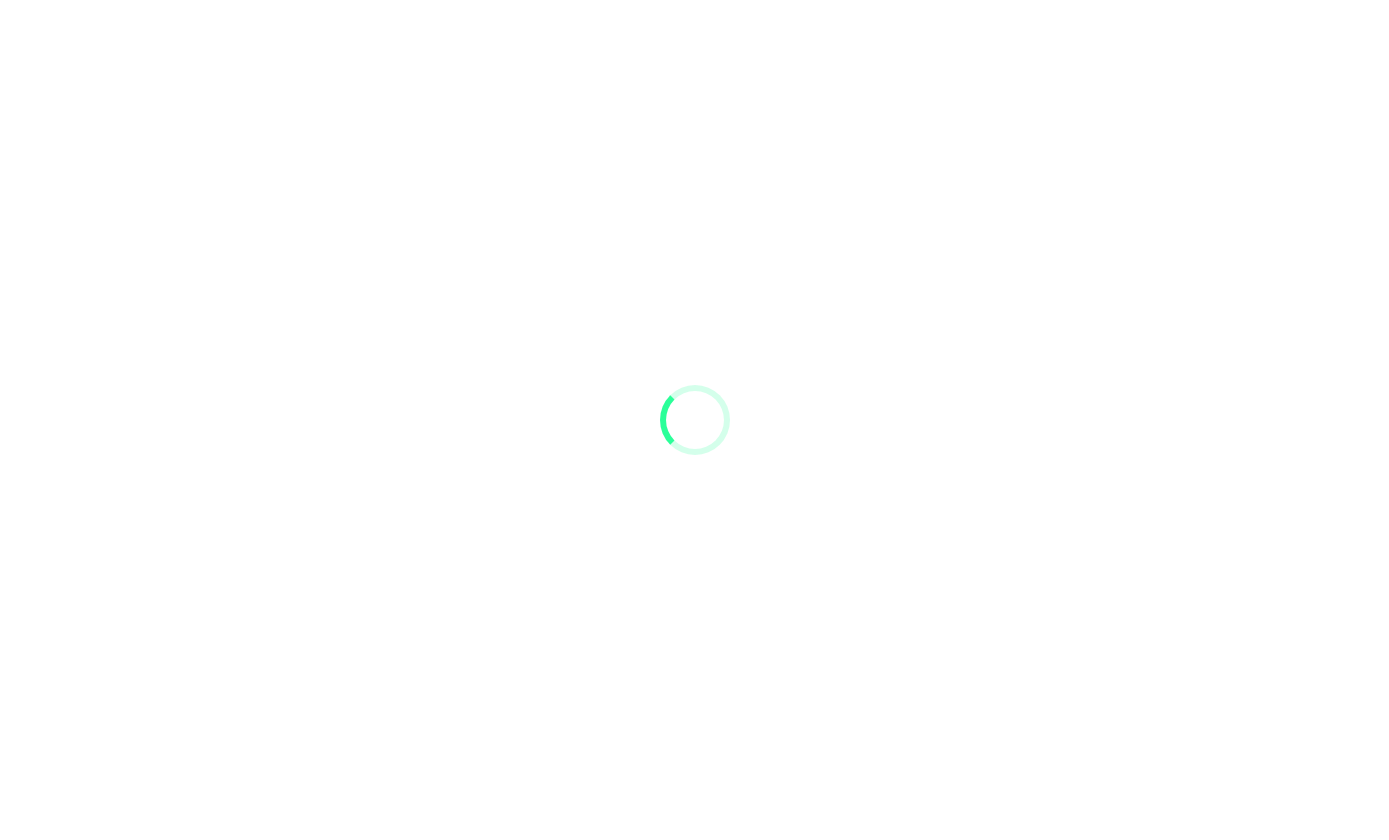 scroll, scrollTop: 0, scrollLeft: 0, axis: both 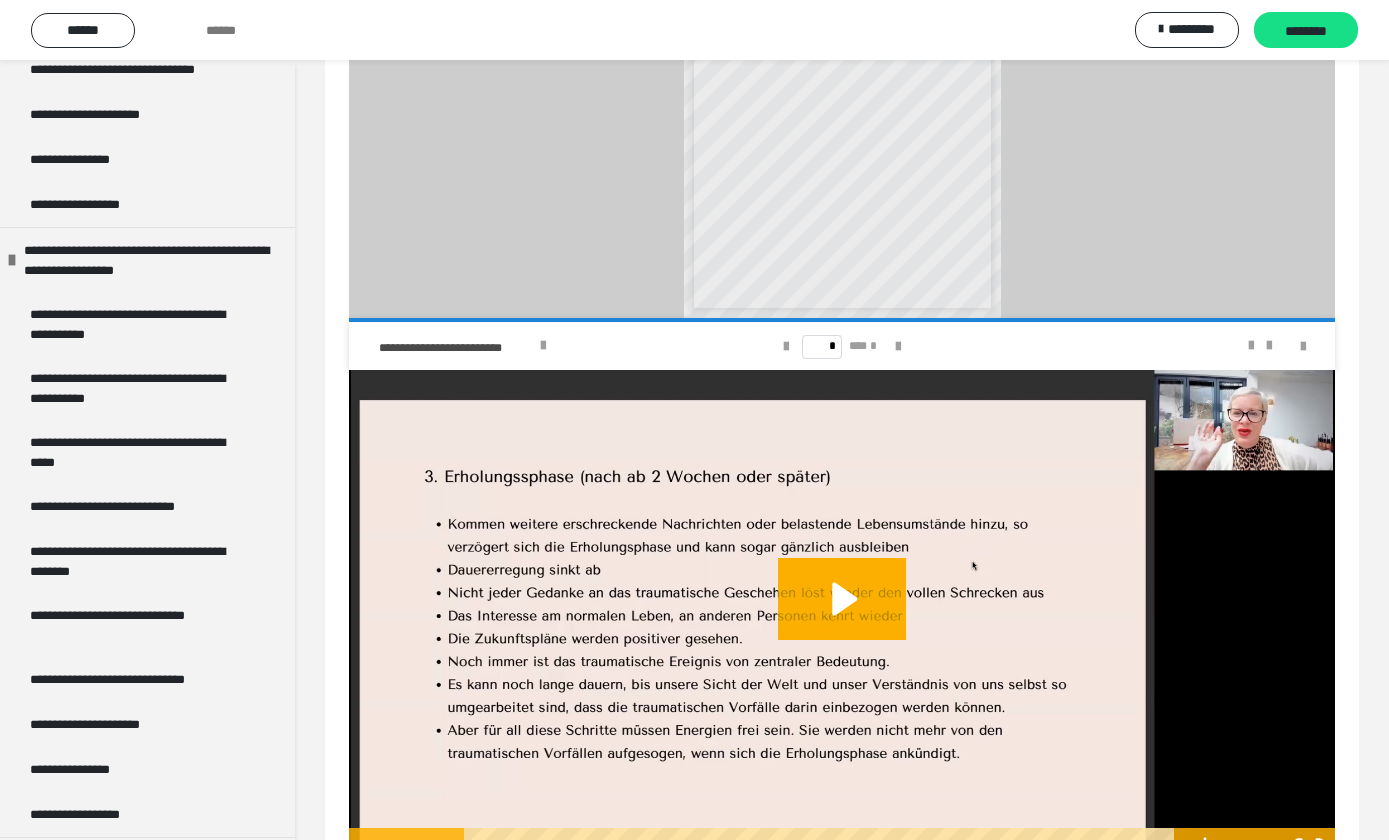 click 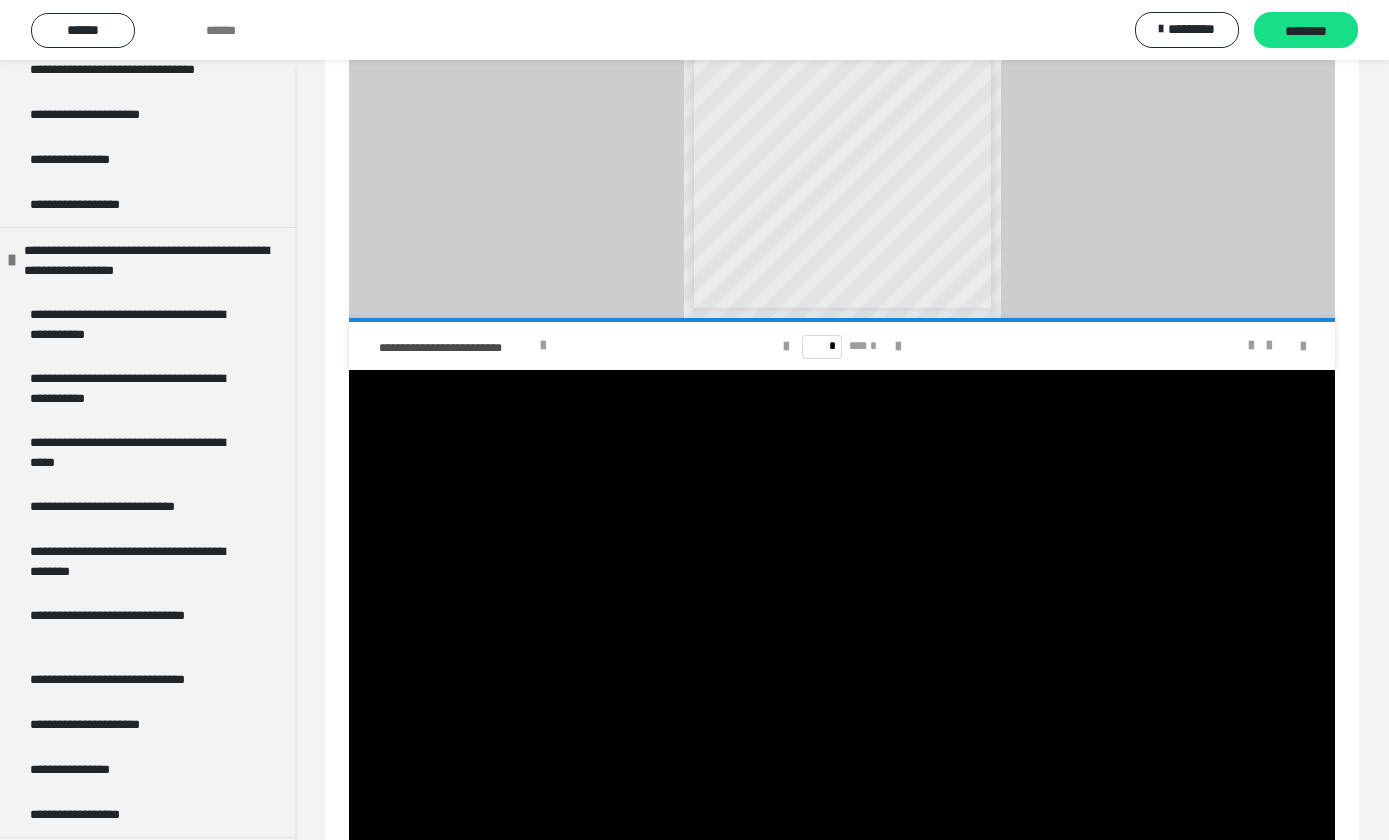 click at bounding box center (842, 621) 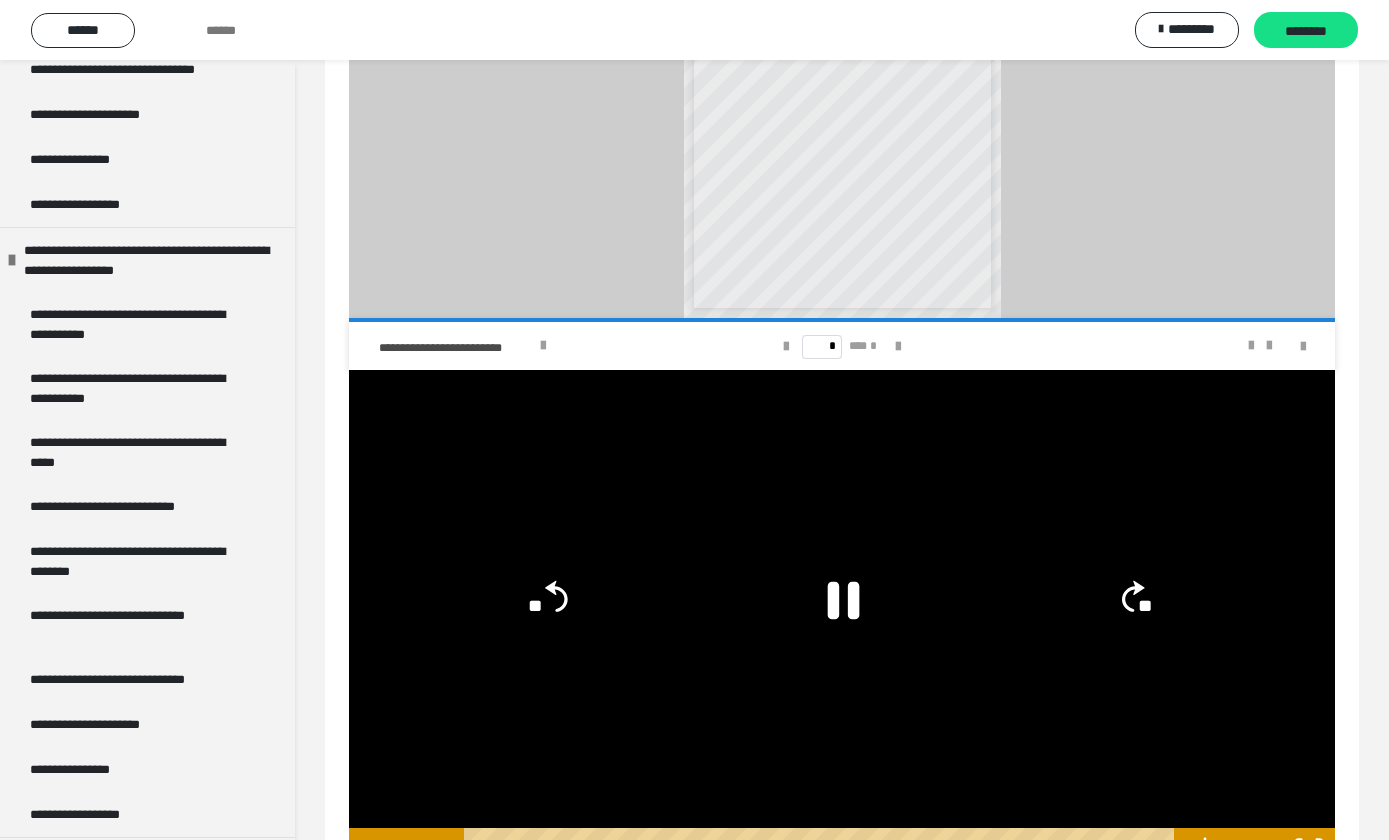 click on "**" 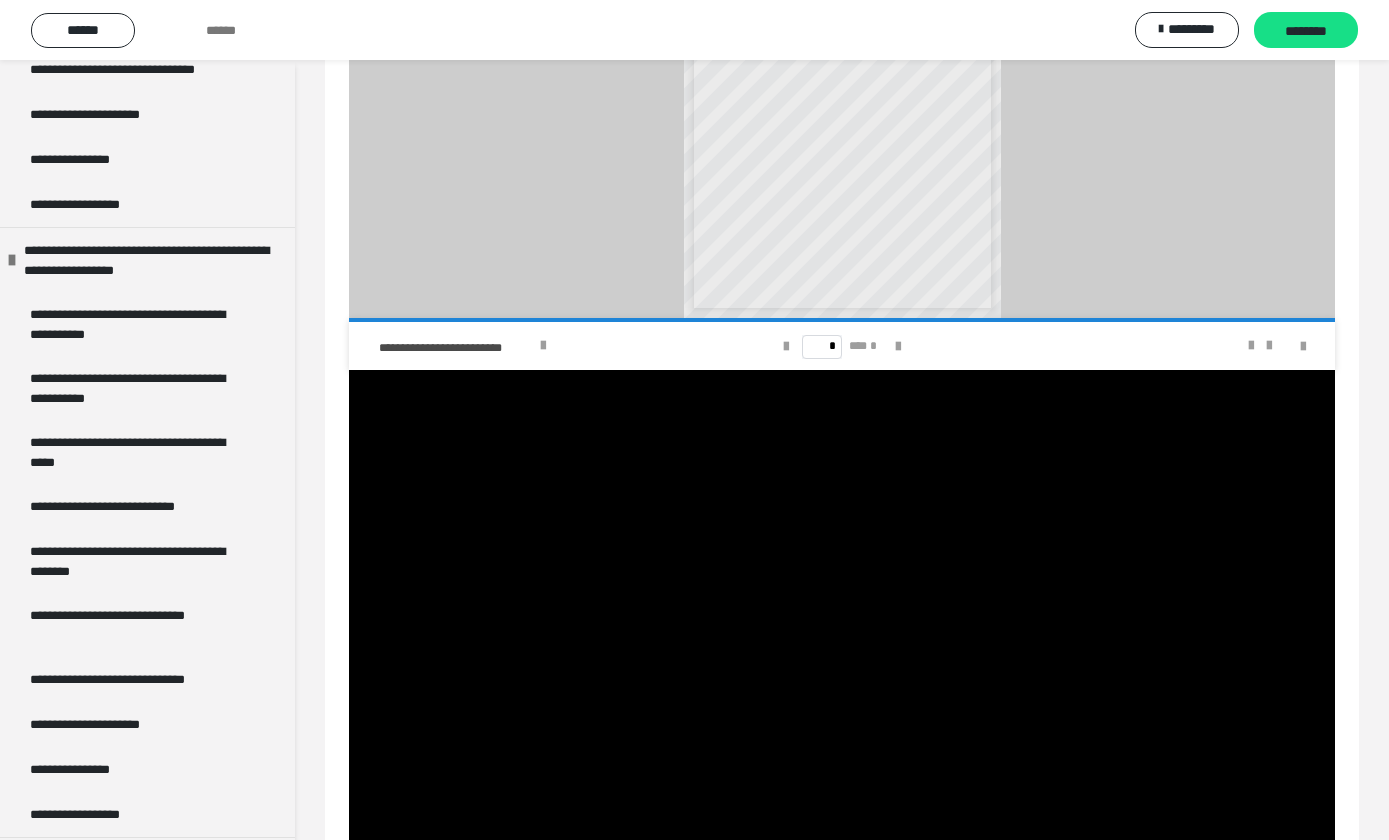 click at bounding box center (842, 621) 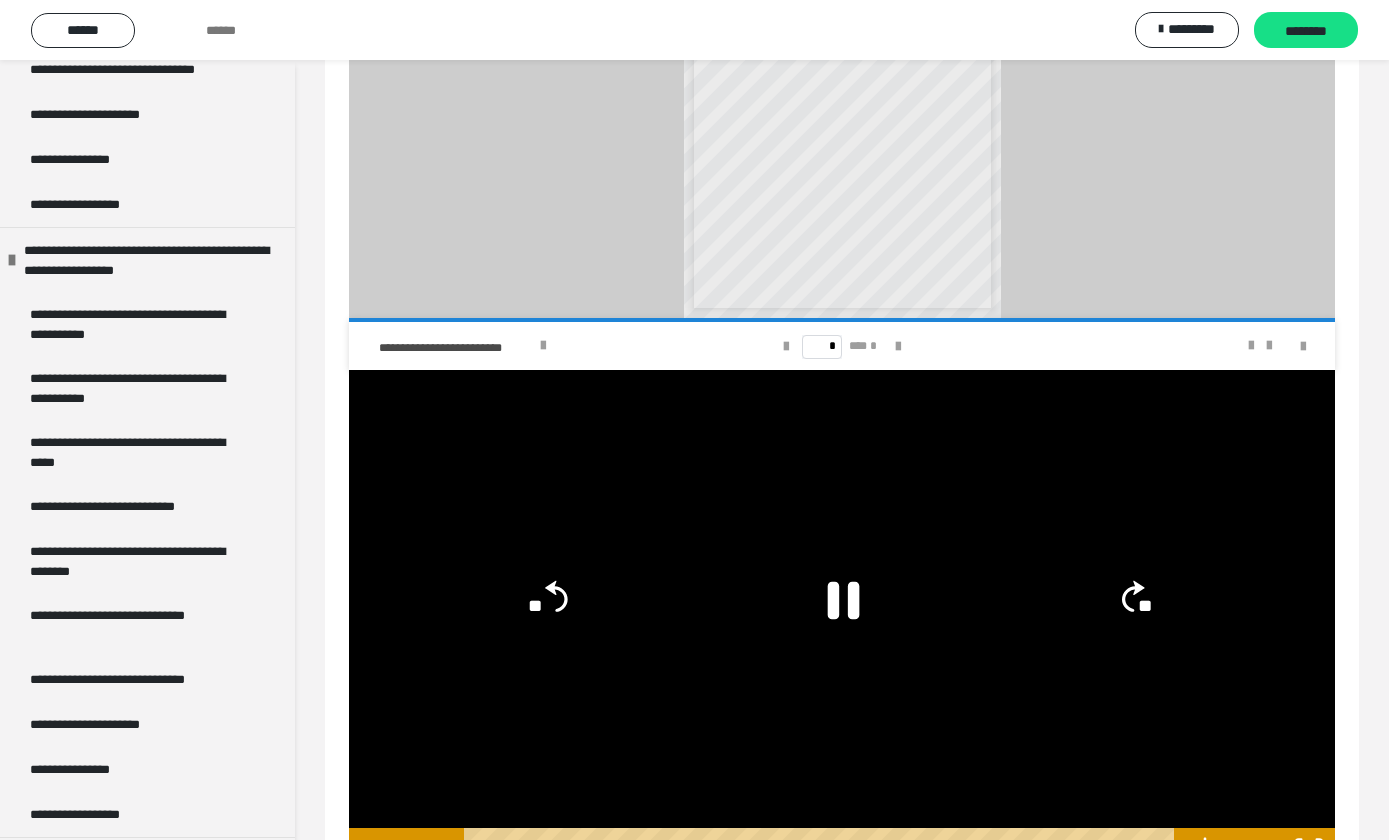 click on "**" 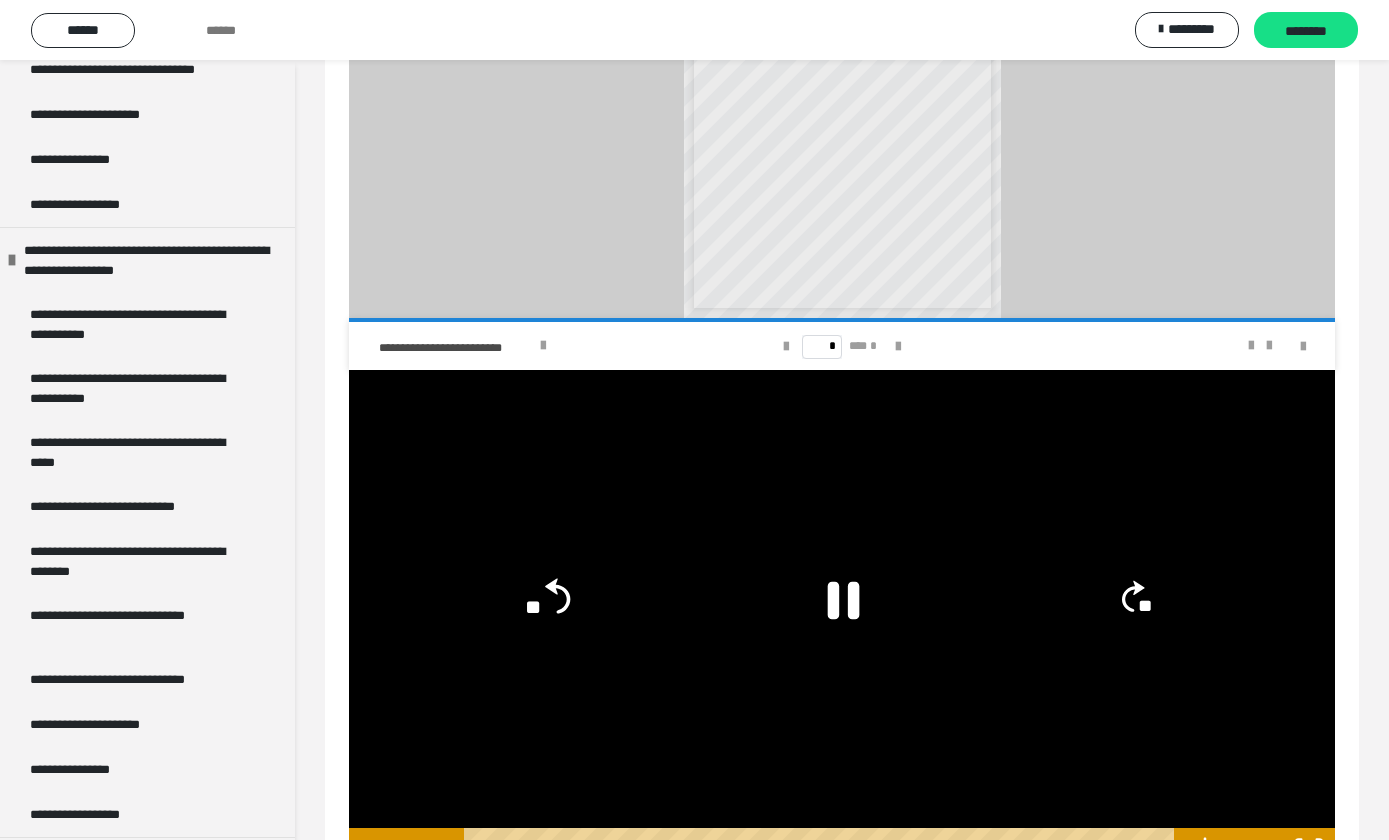 click on "**" 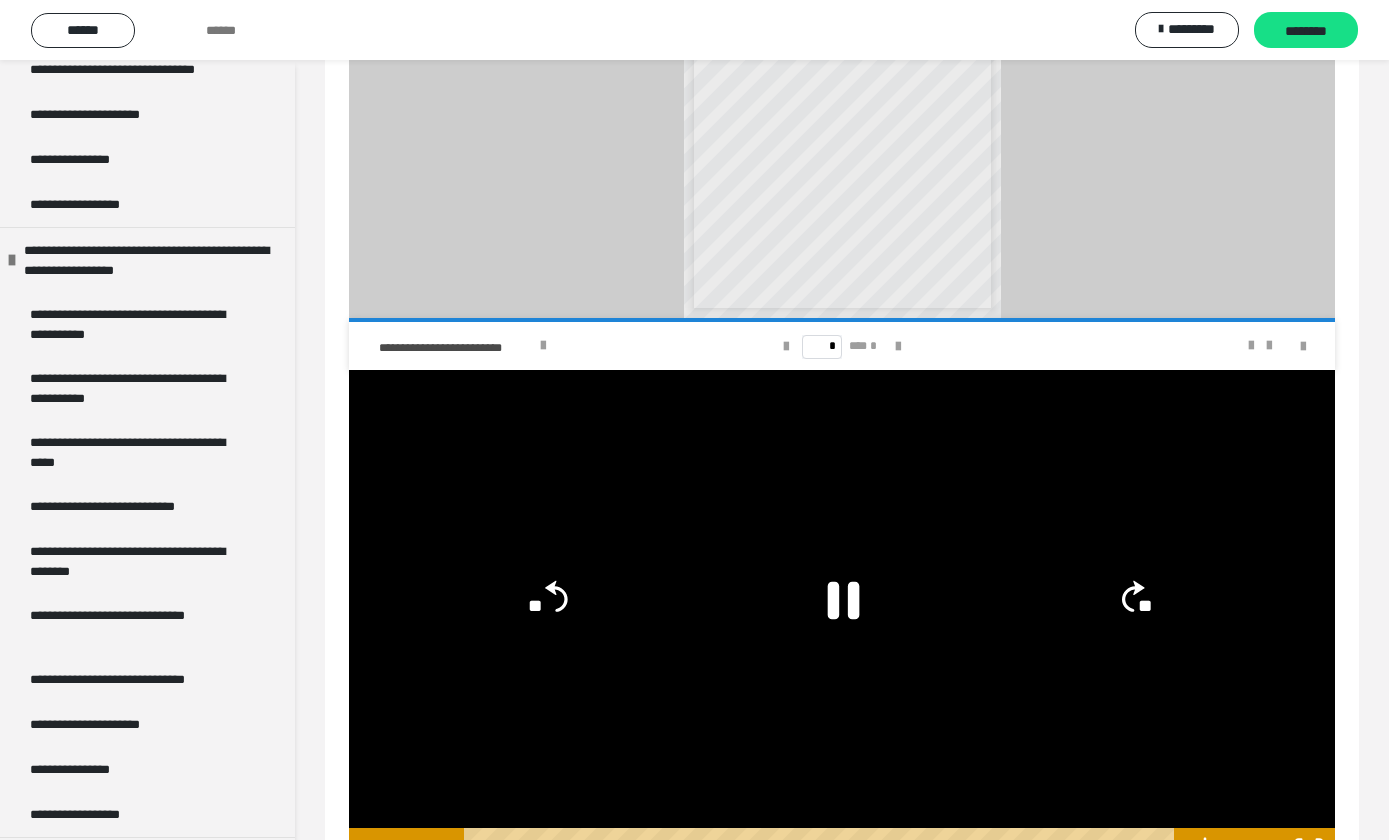 click on "**" 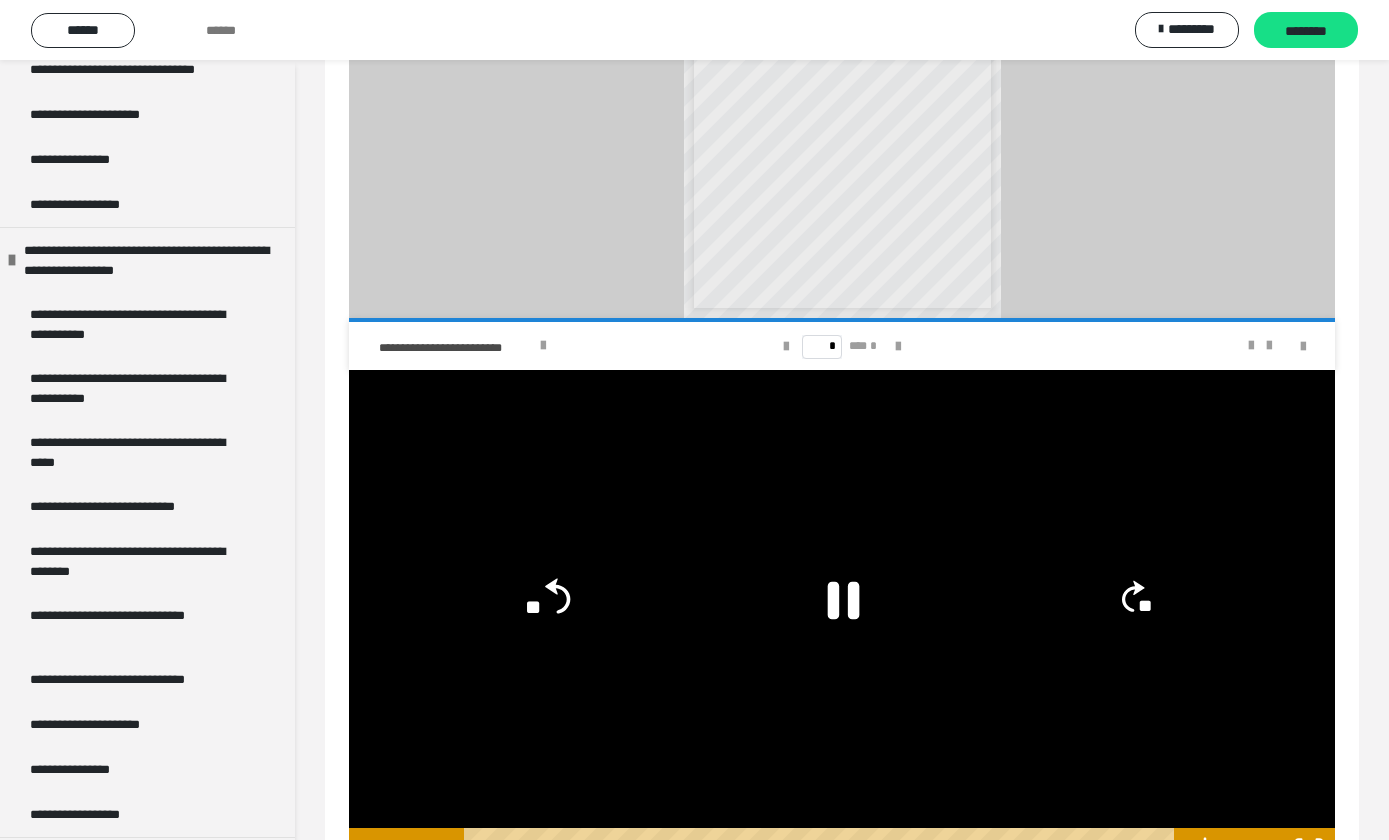 click on "**" 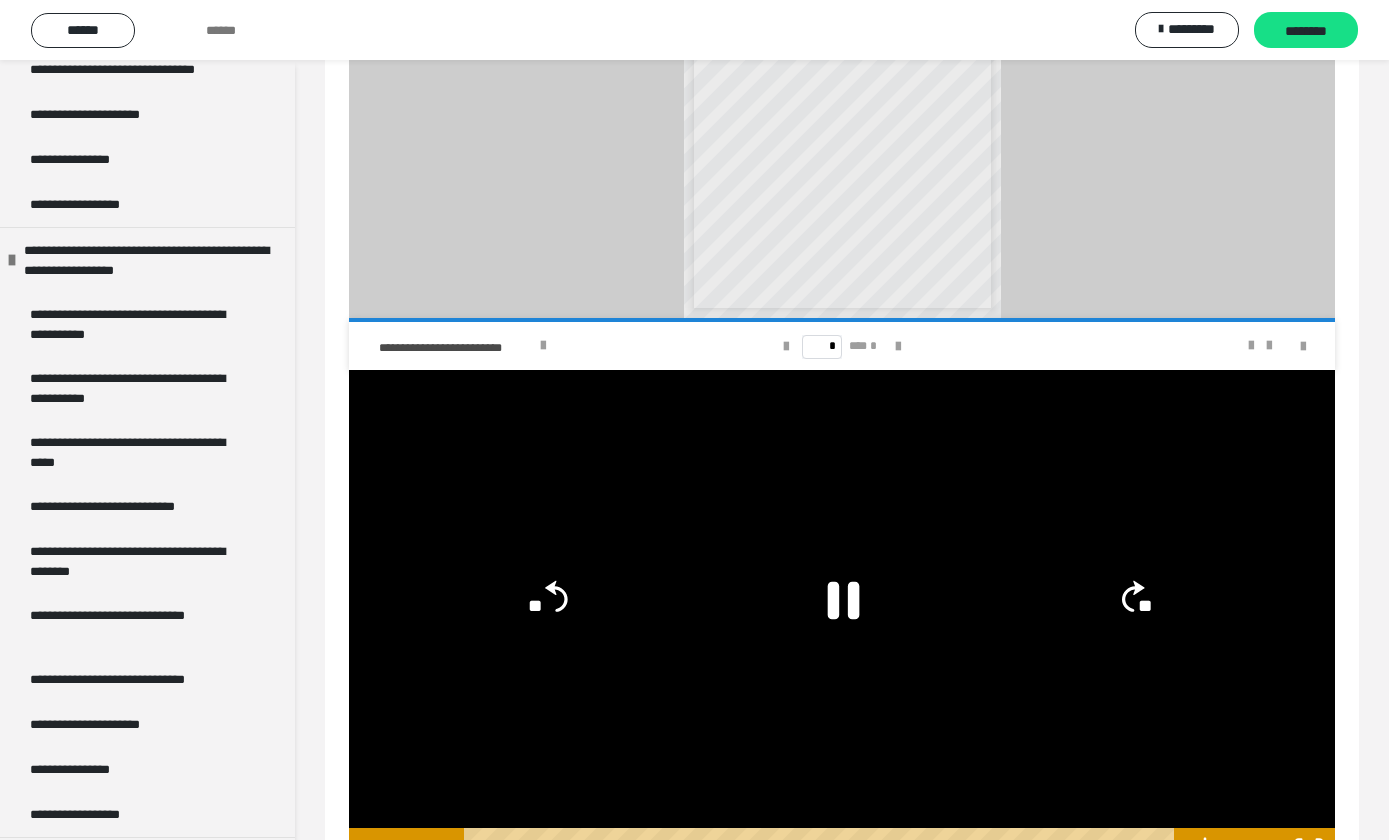 click on "**" 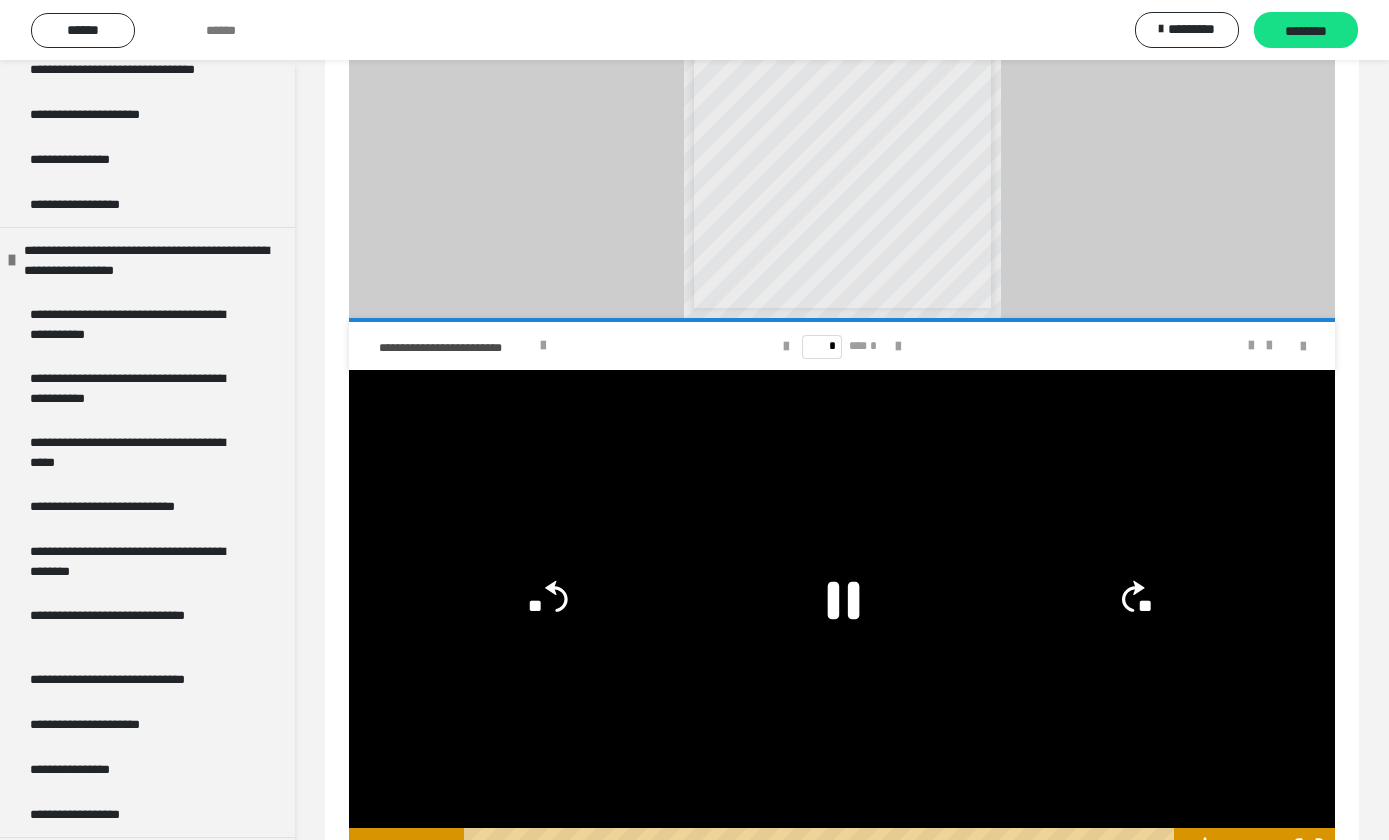 click on "**" 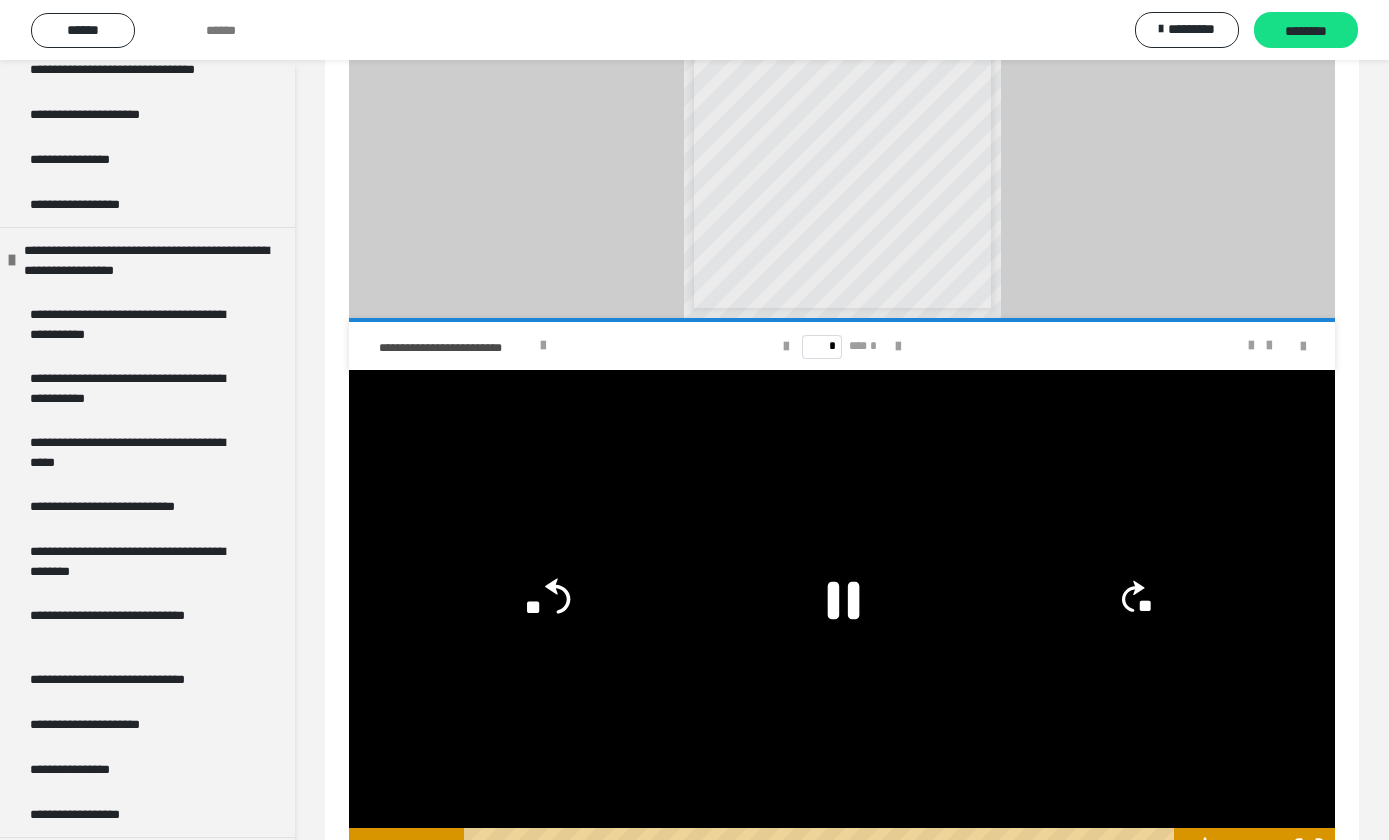 click on "**" 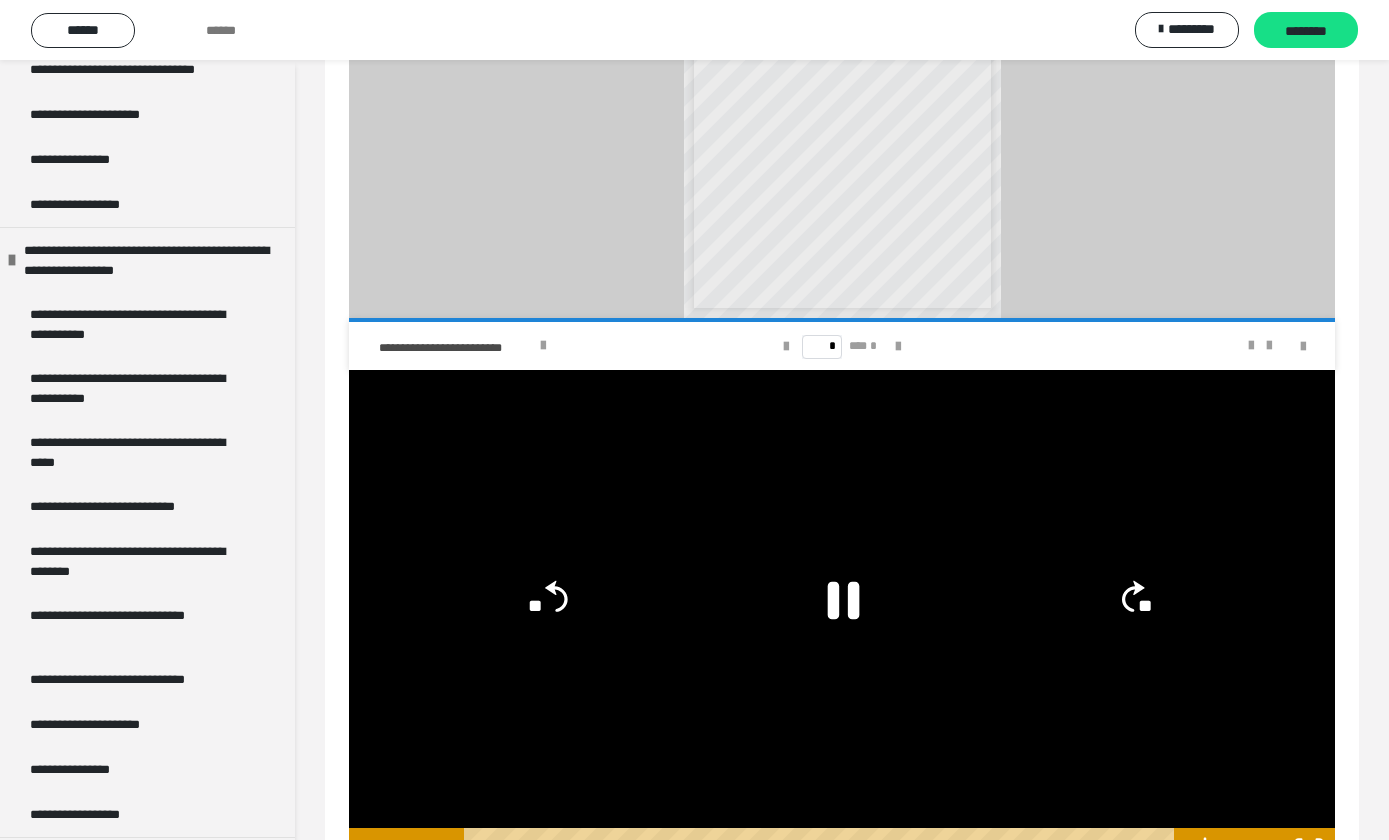 click on "**" 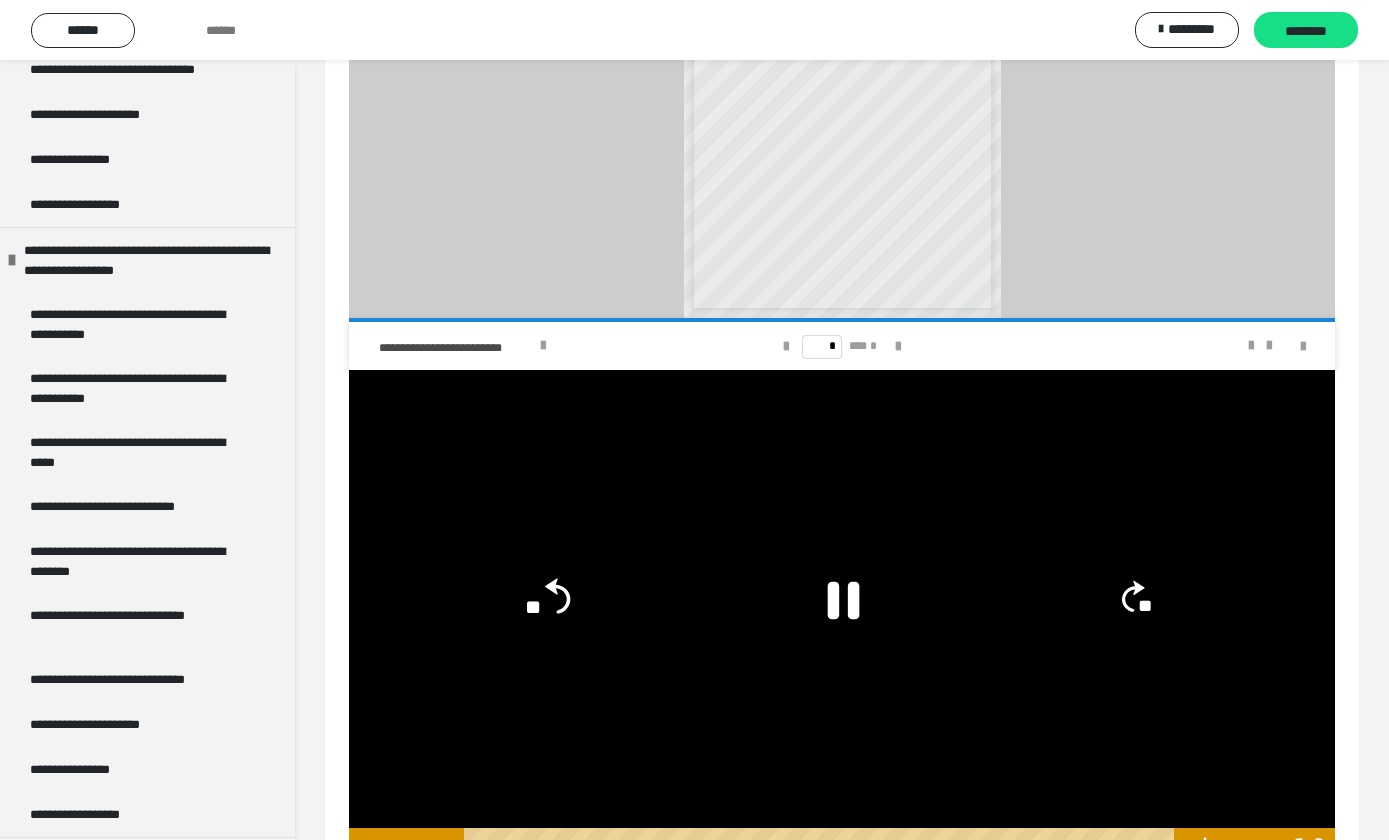 click on "**" 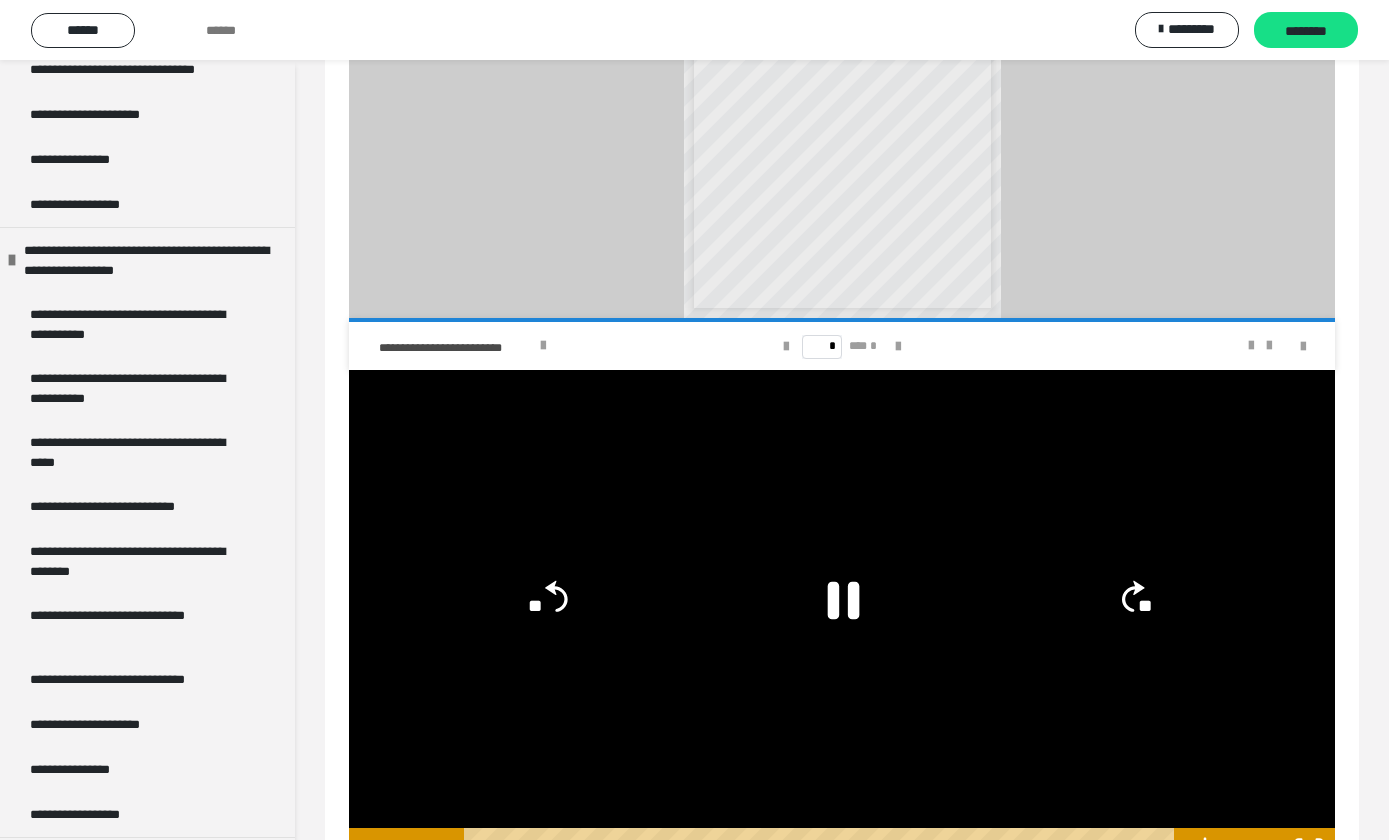 click on "**" 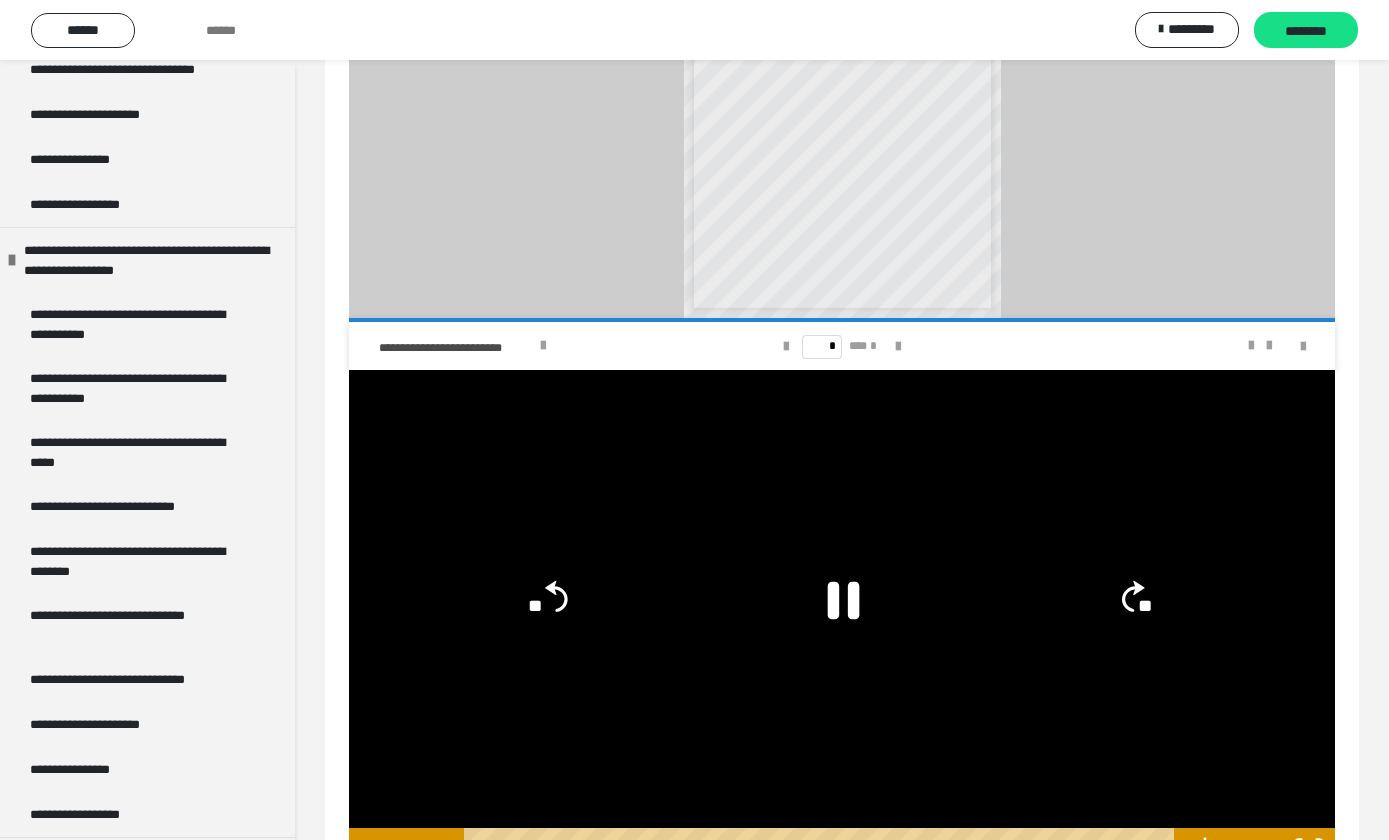 click 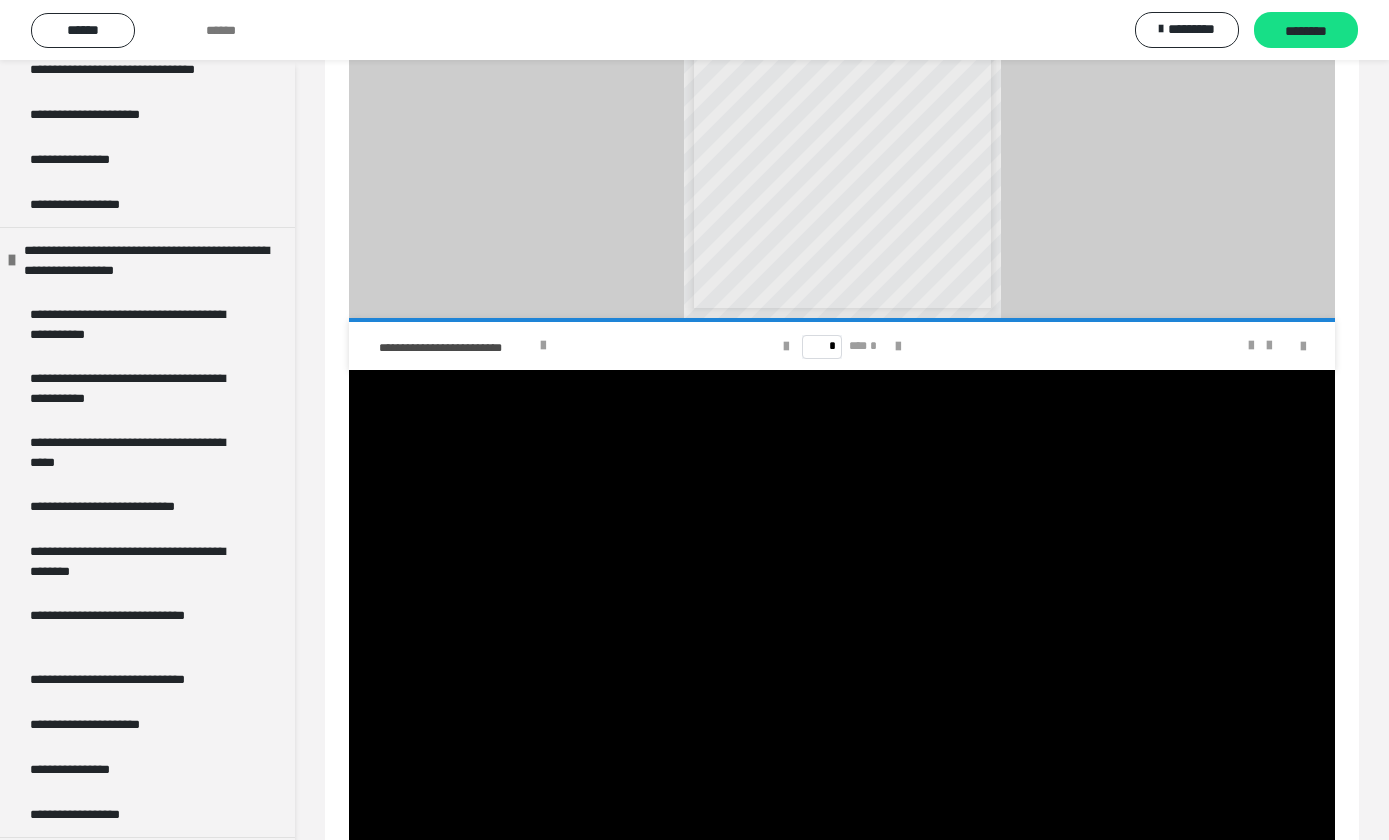 click at bounding box center (842, 621) 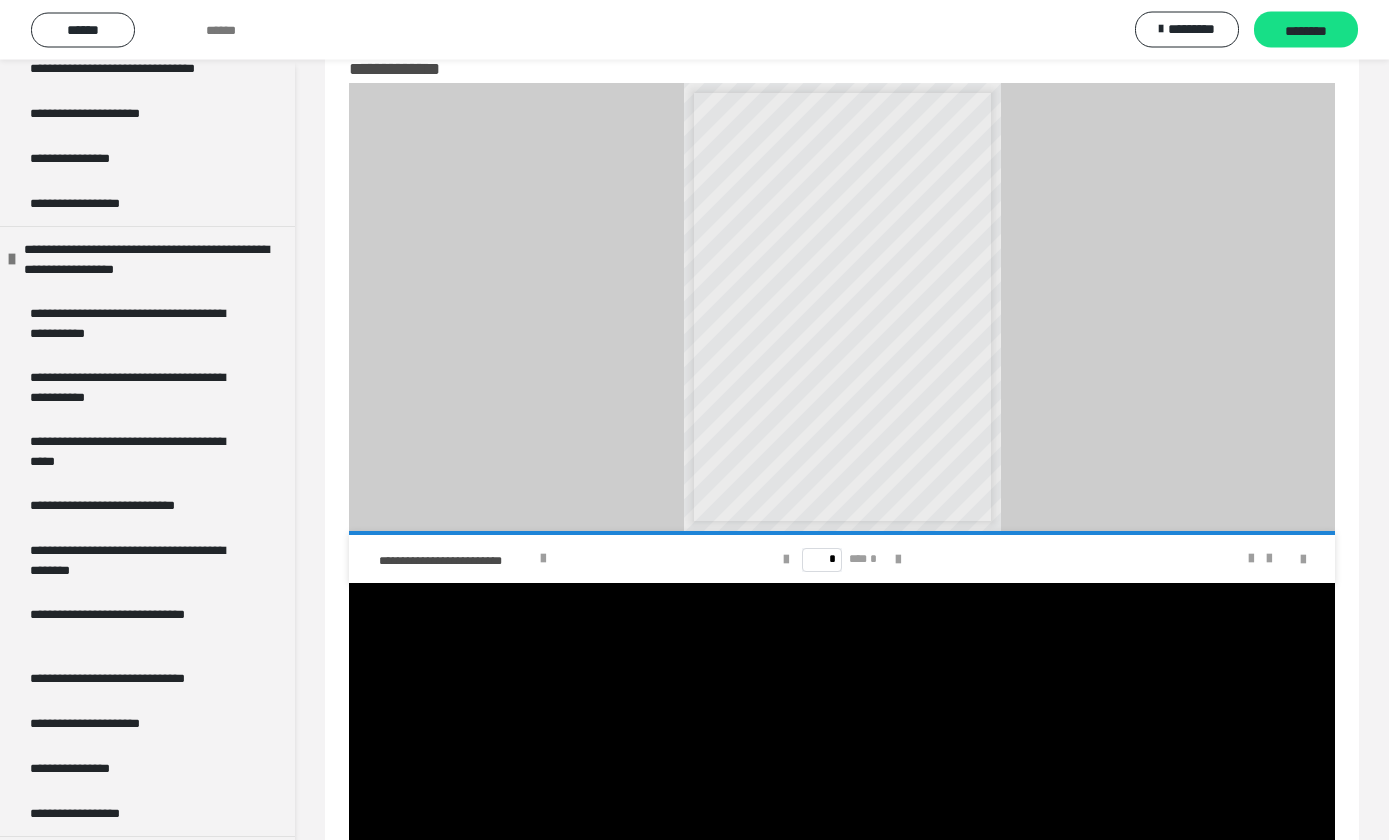 scroll, scrollTop: 271, scrollLeft: 0, axis: vertical 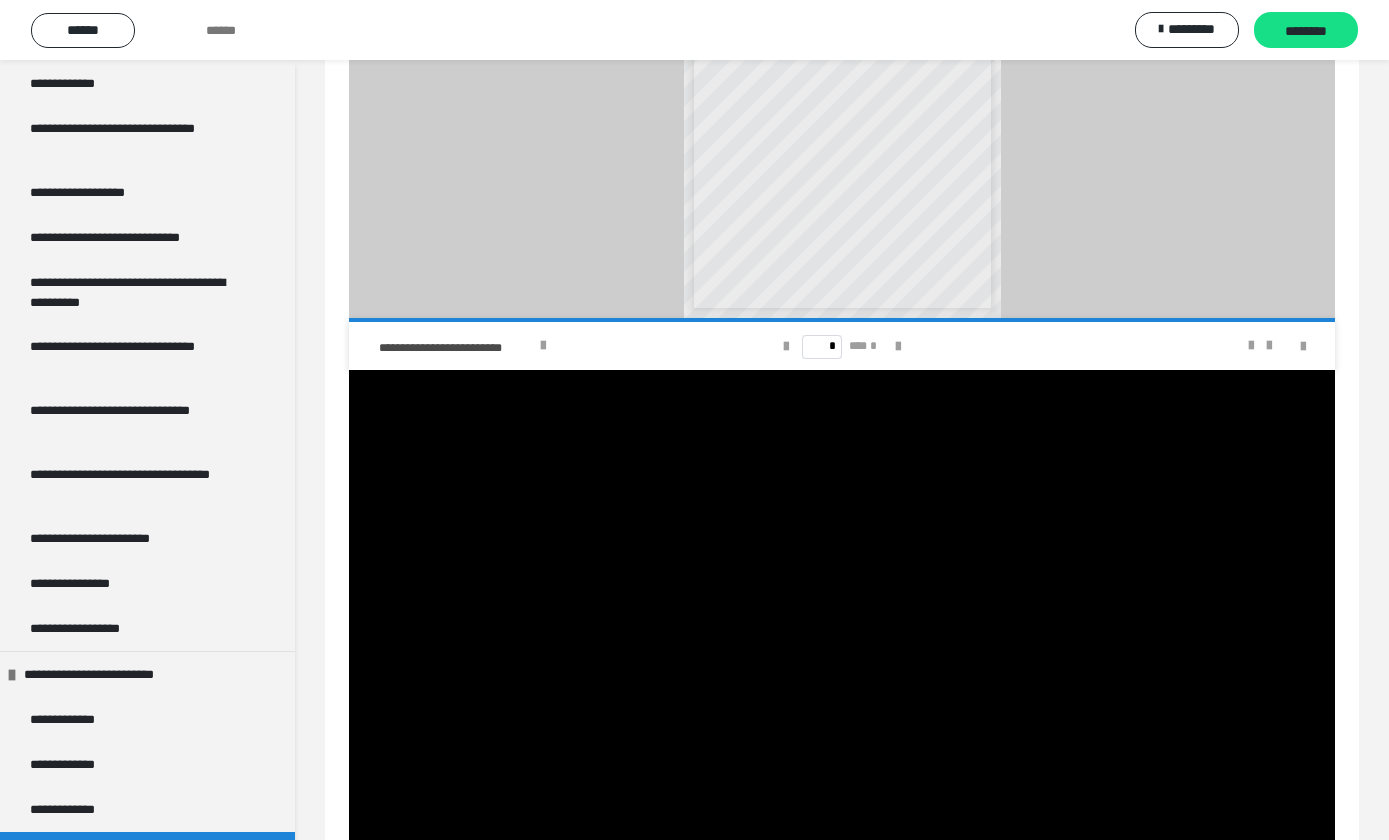 click at bounding box center [842, 621] 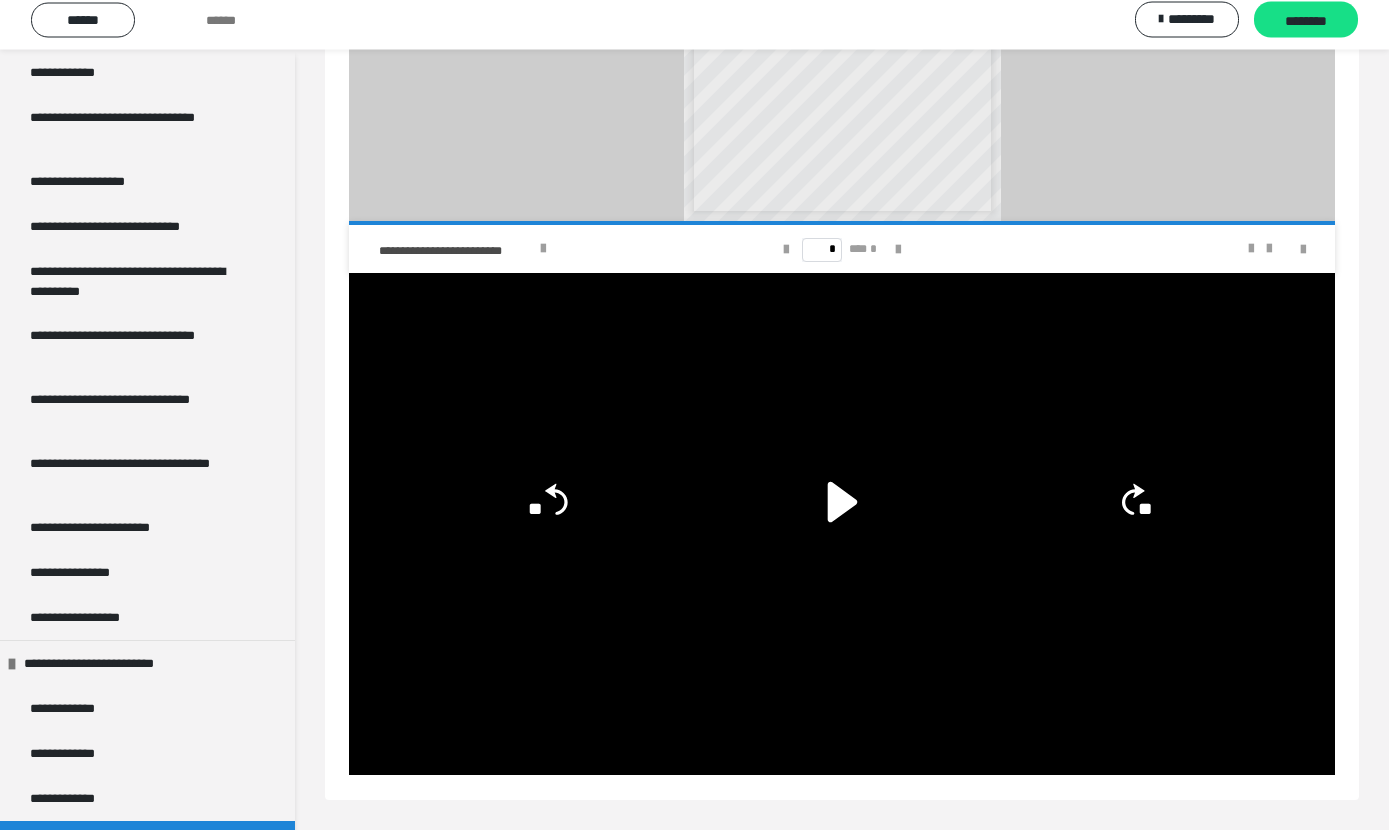 scroll, scrollTop: 358, scrollLeft: 0, axis: vertical 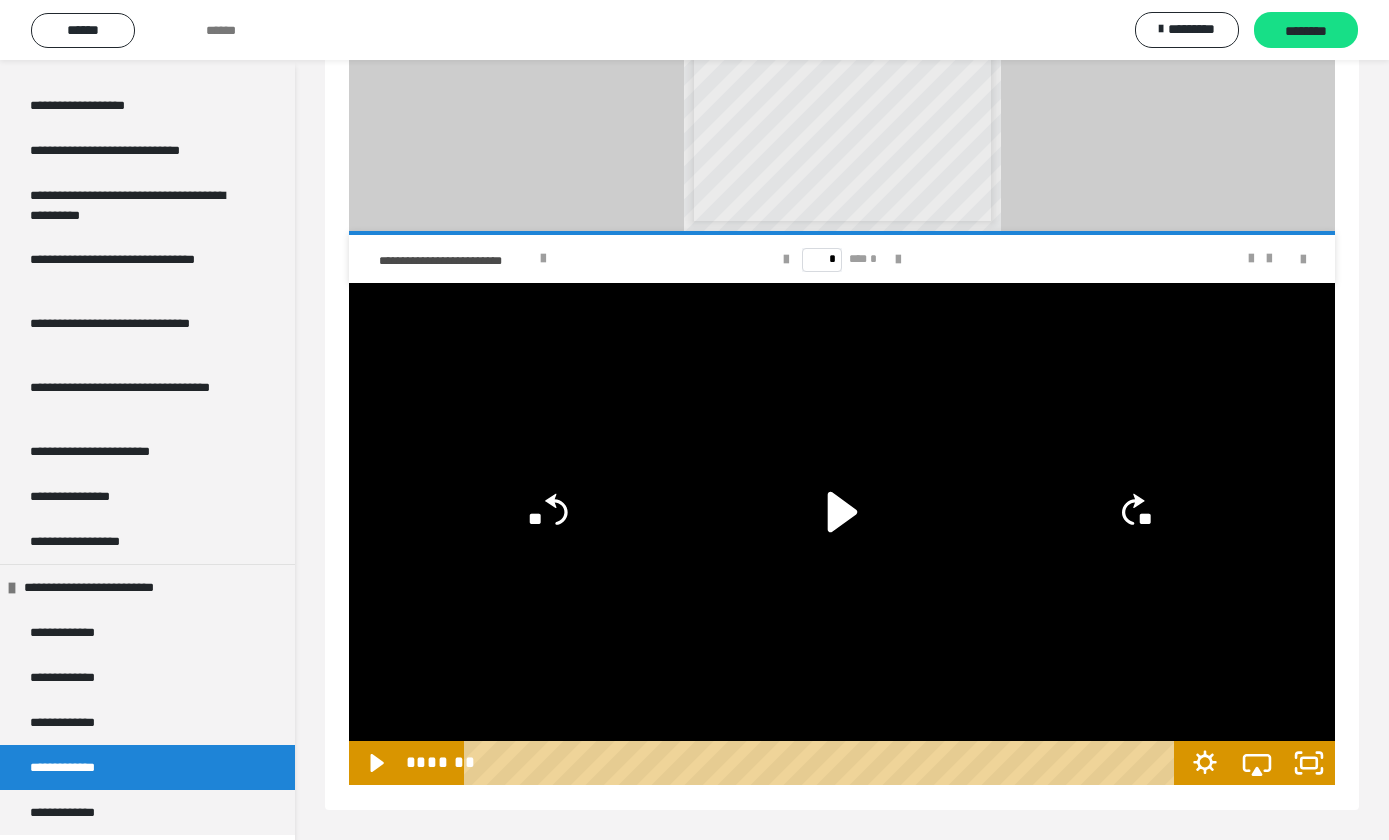 click on "**********" at bounding box center [147, 812] 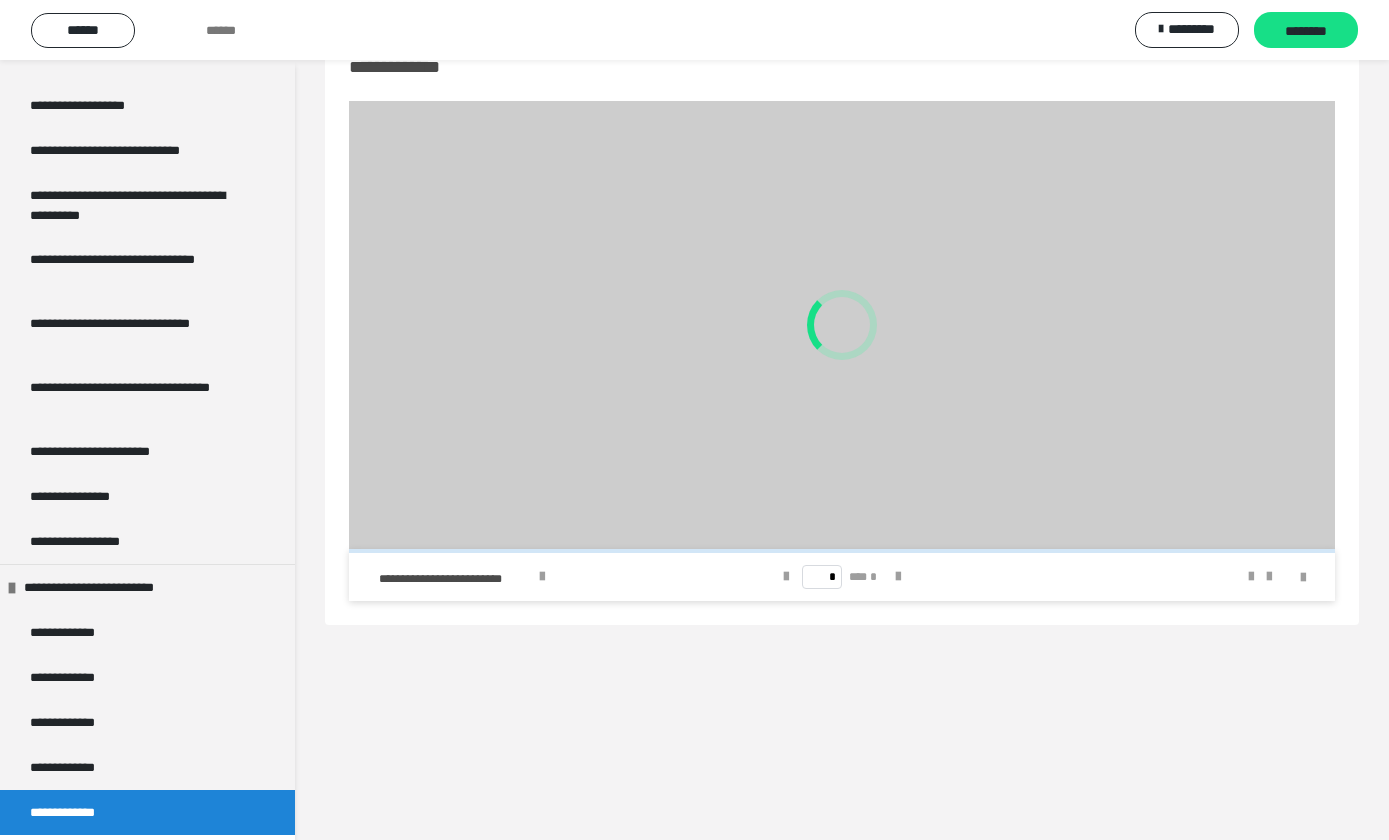 scroll, scrollTop: 147, scrollLeft: 0, axis: vertical 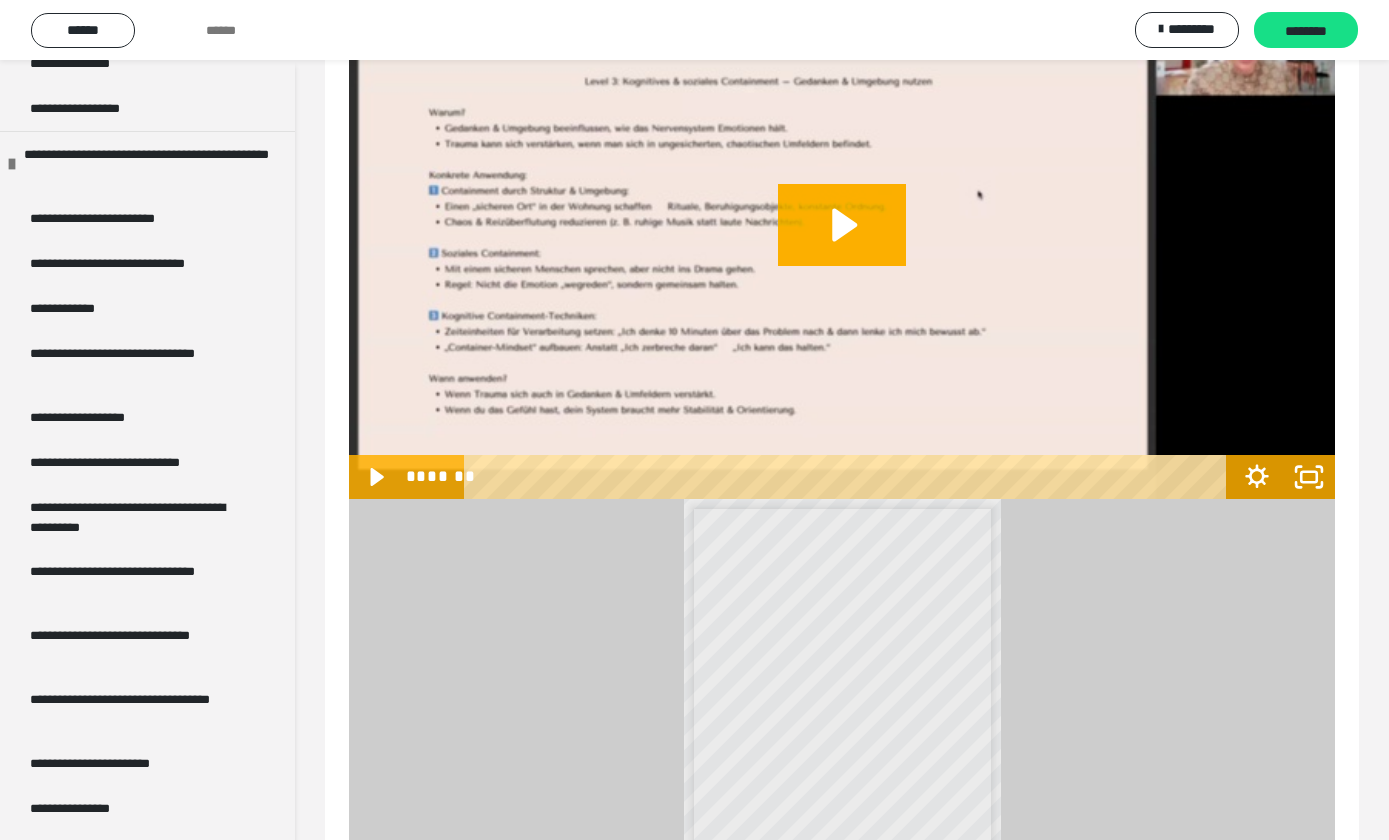 click on "**********" at bounding box center (117, 218) 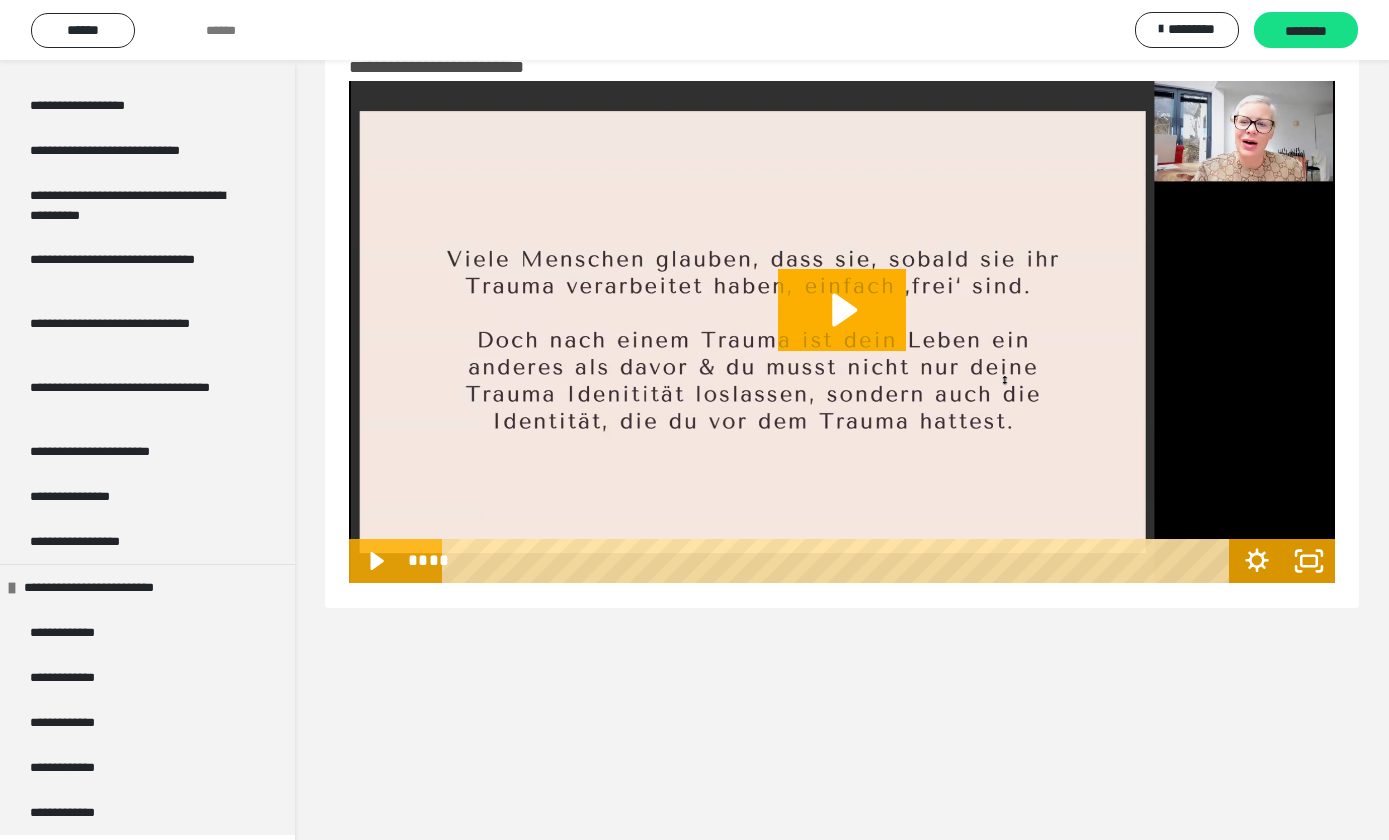 scroll, scrollTop: 2715, scrollLeft: 0, axis: vertical 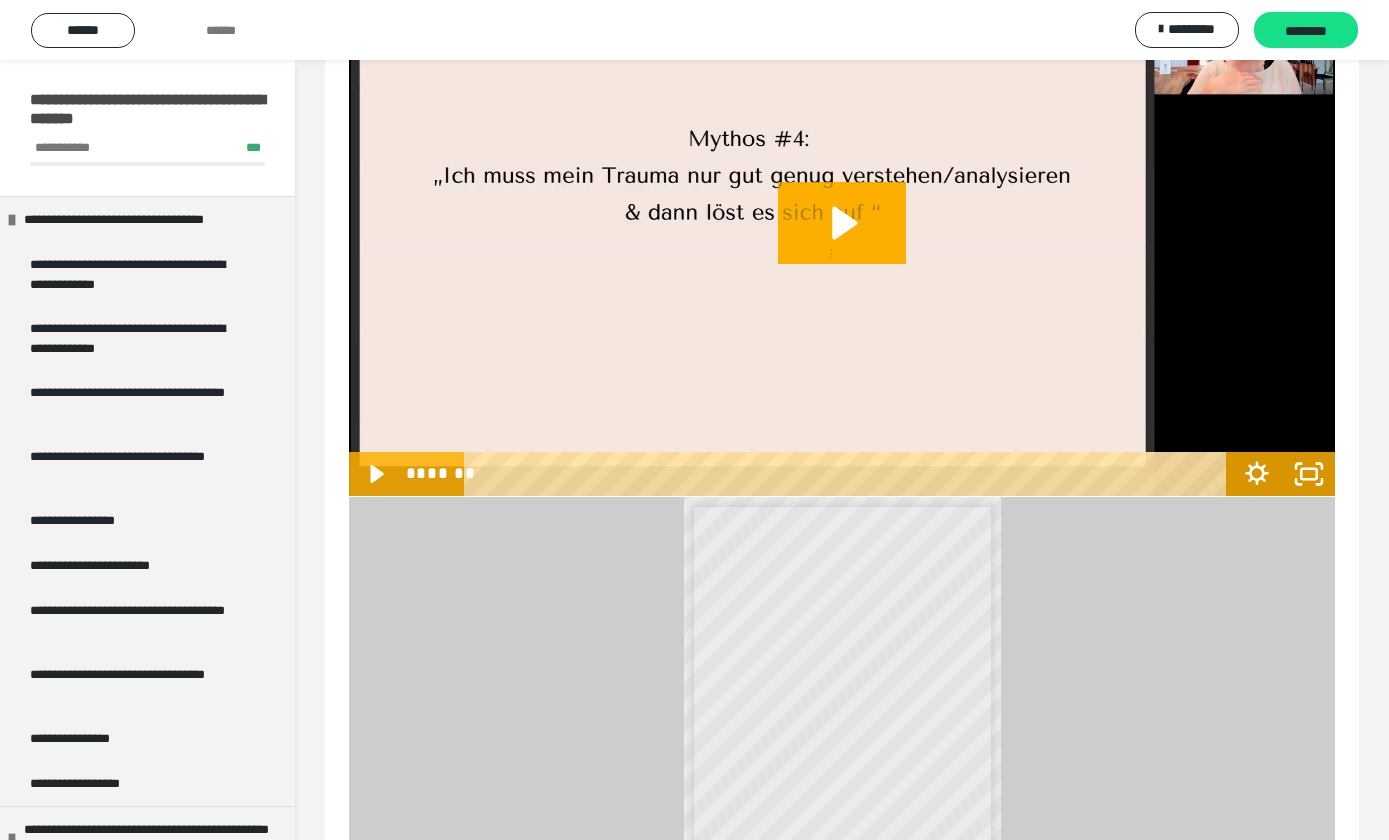 click on "**********" at bounding box center (139, 274) 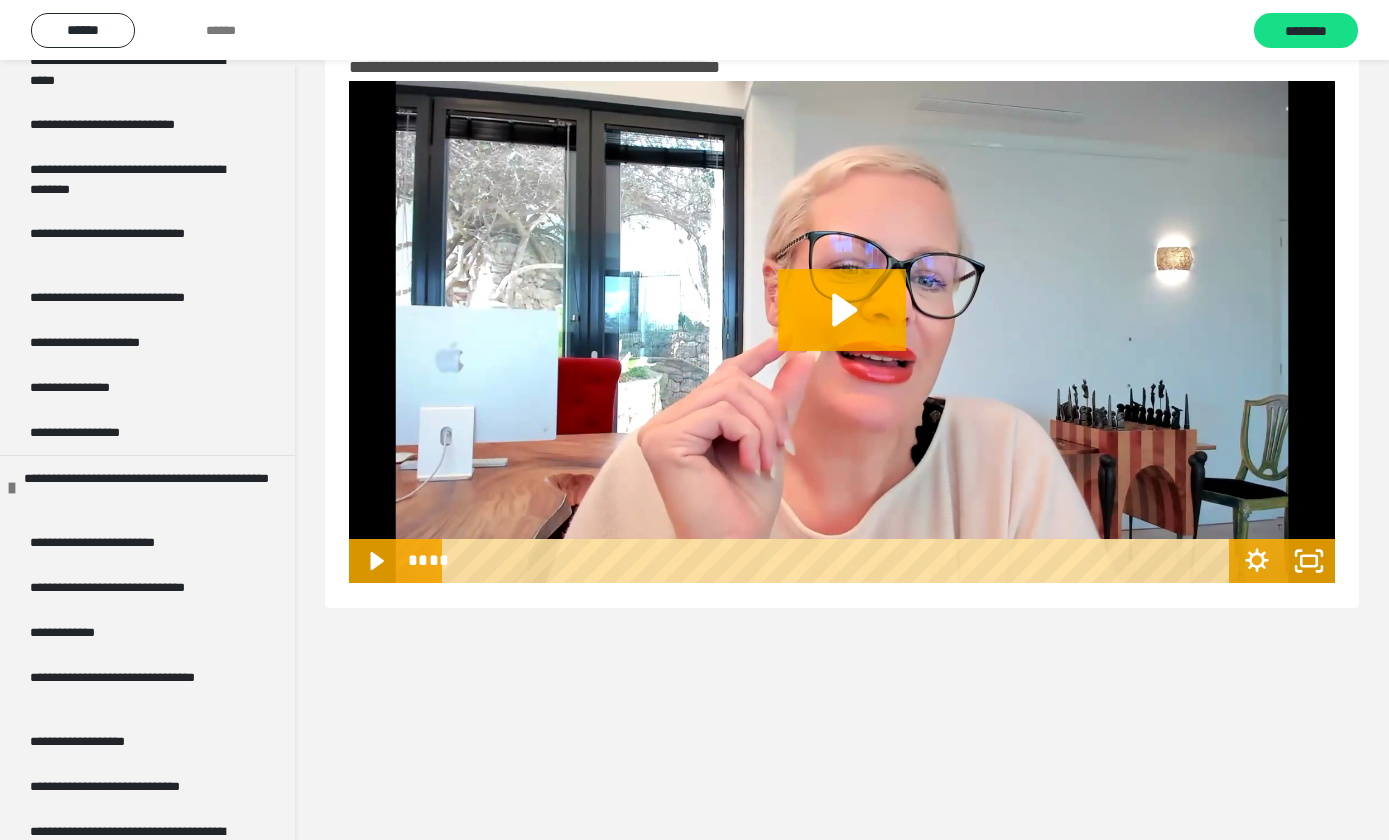 scroll, scrollTop: 2146, scrollLeft: 0, axis: vertical 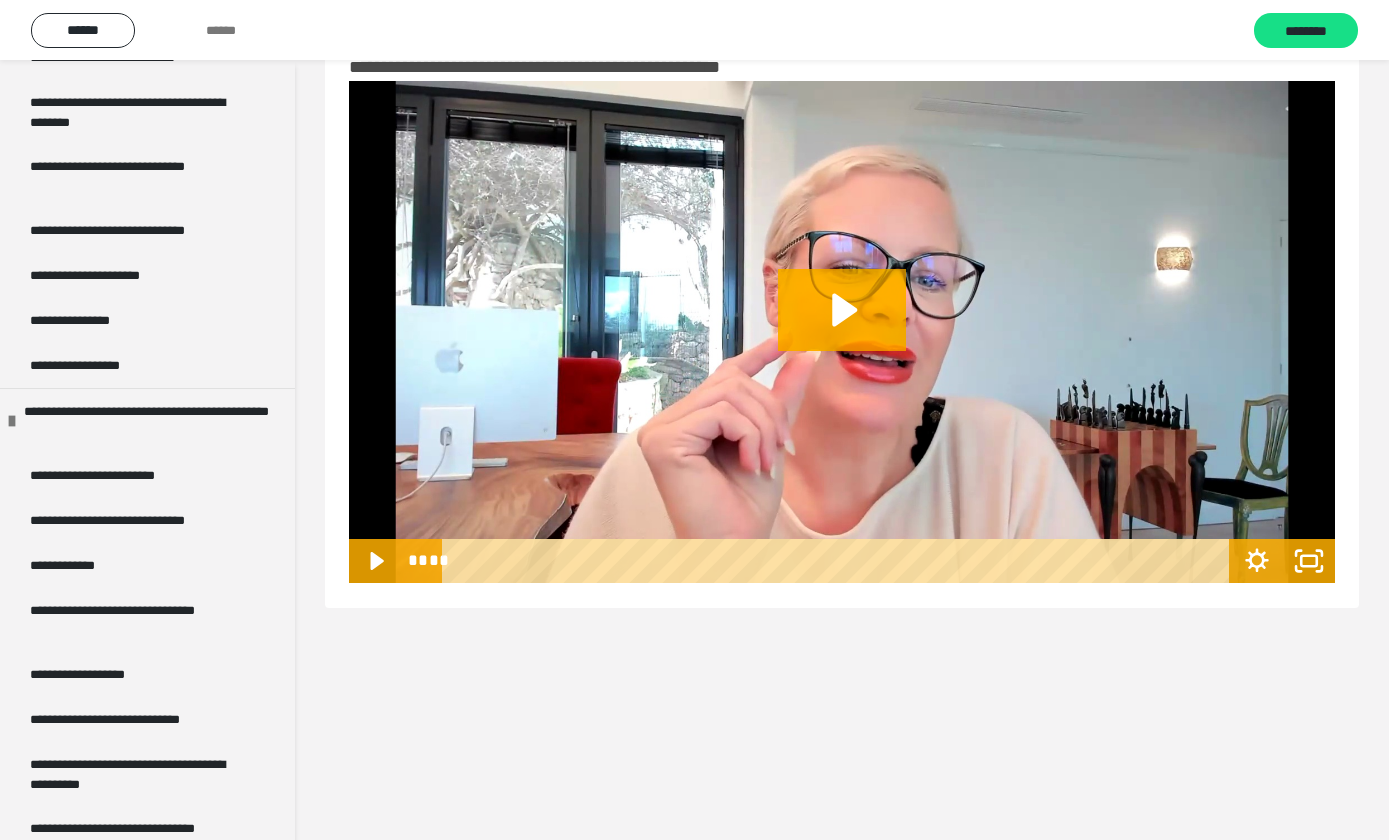 click on "**********" at bounding box center (117, 475) 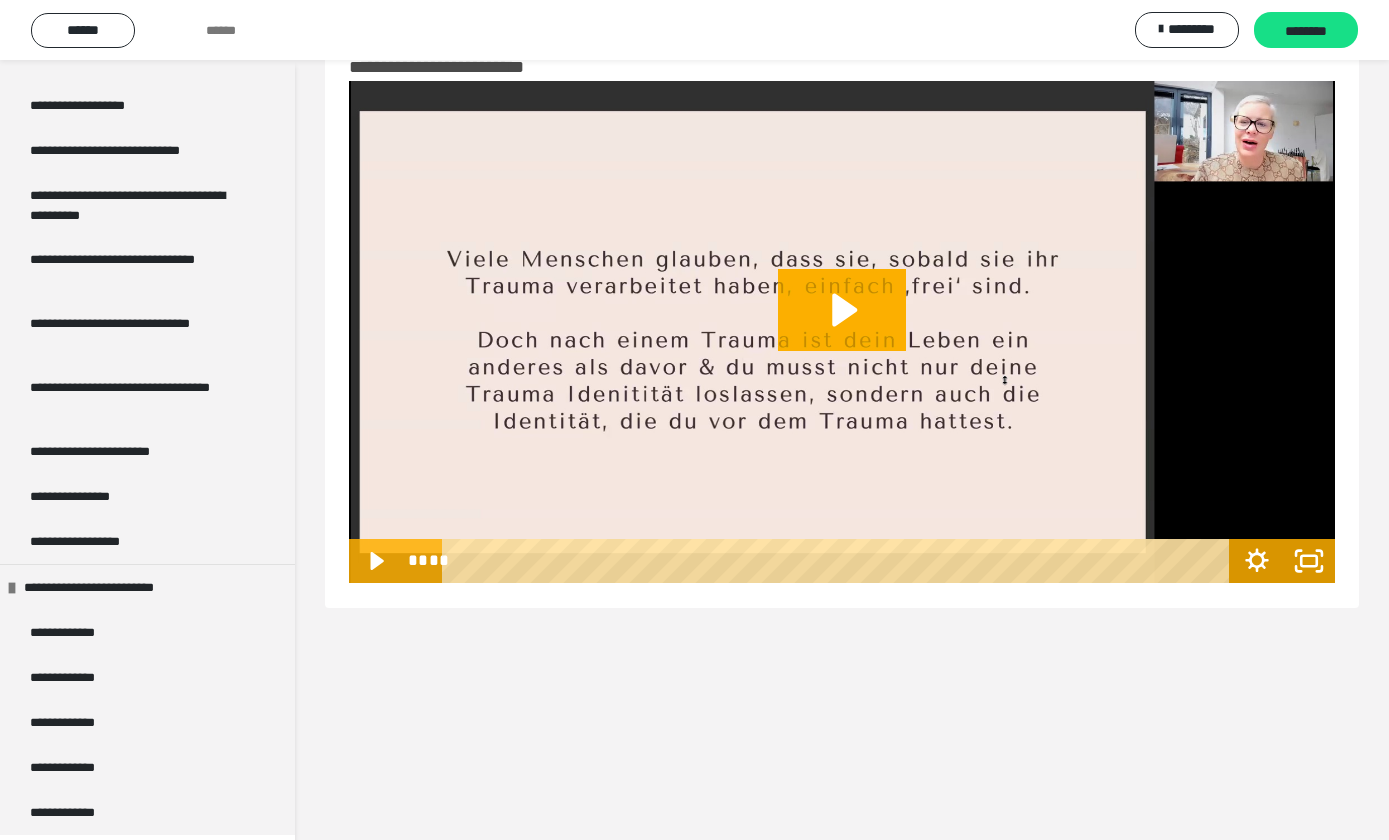 scroll, scrollTop: 2715, scrollLeft: 0, axis: vertical 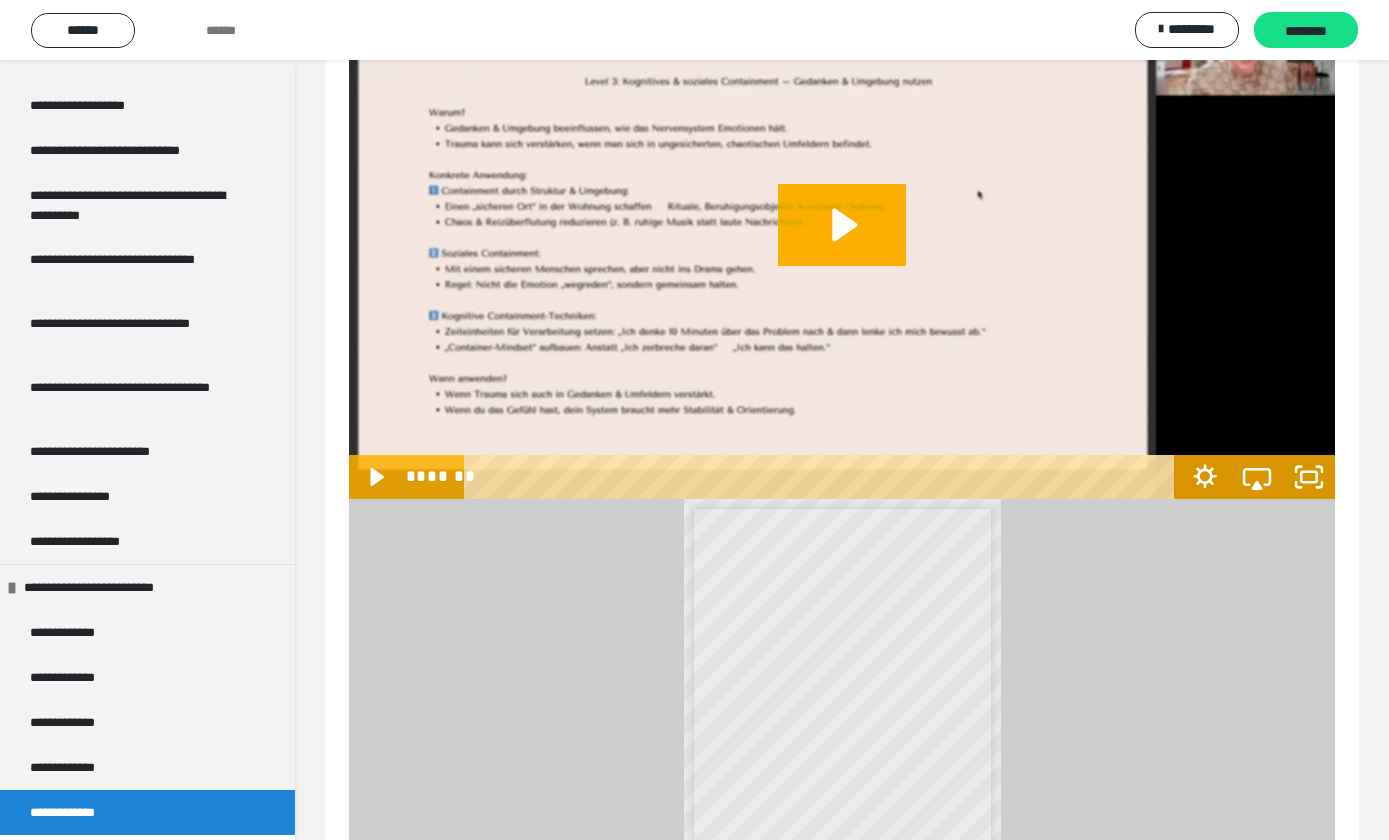 click 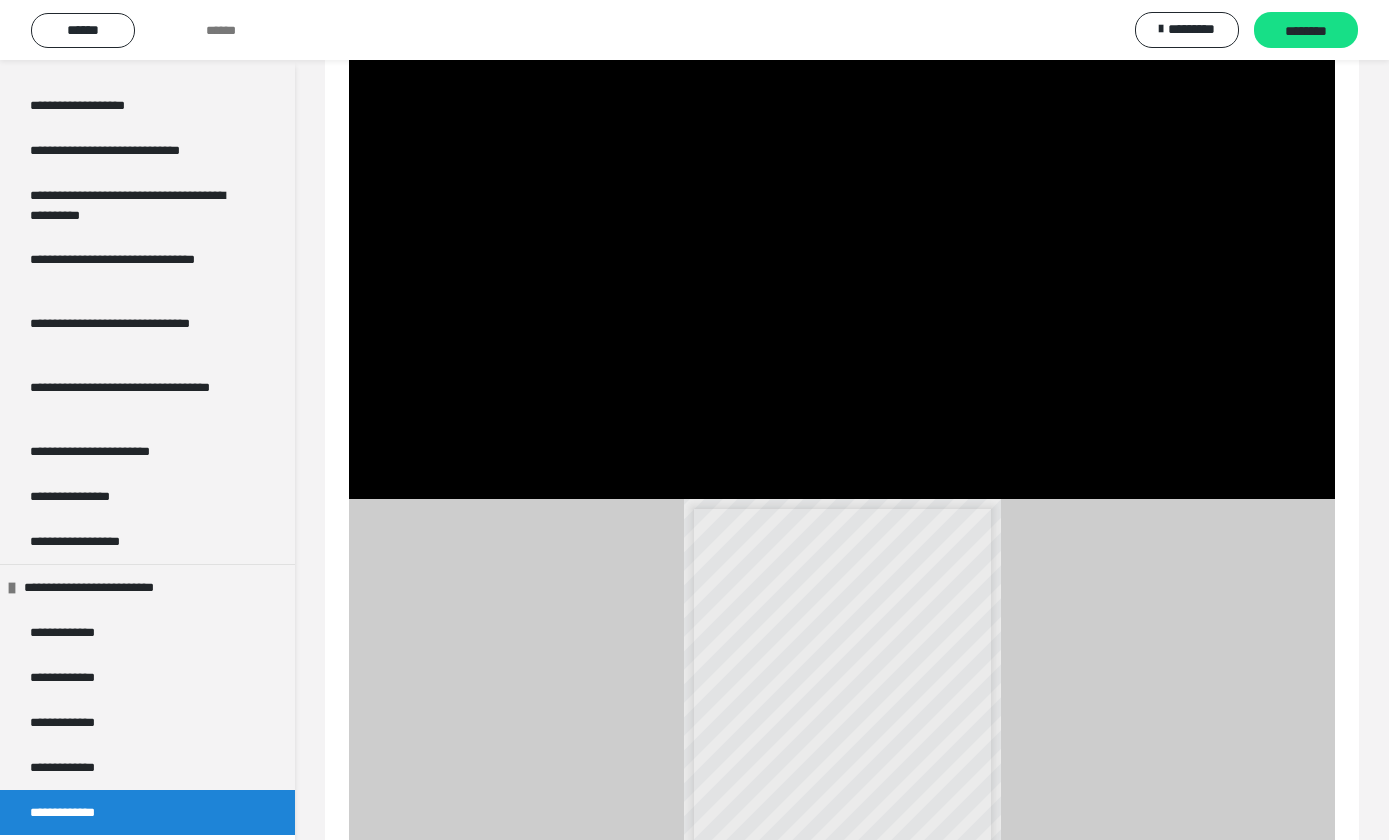 click at bounding box center [842, 246] 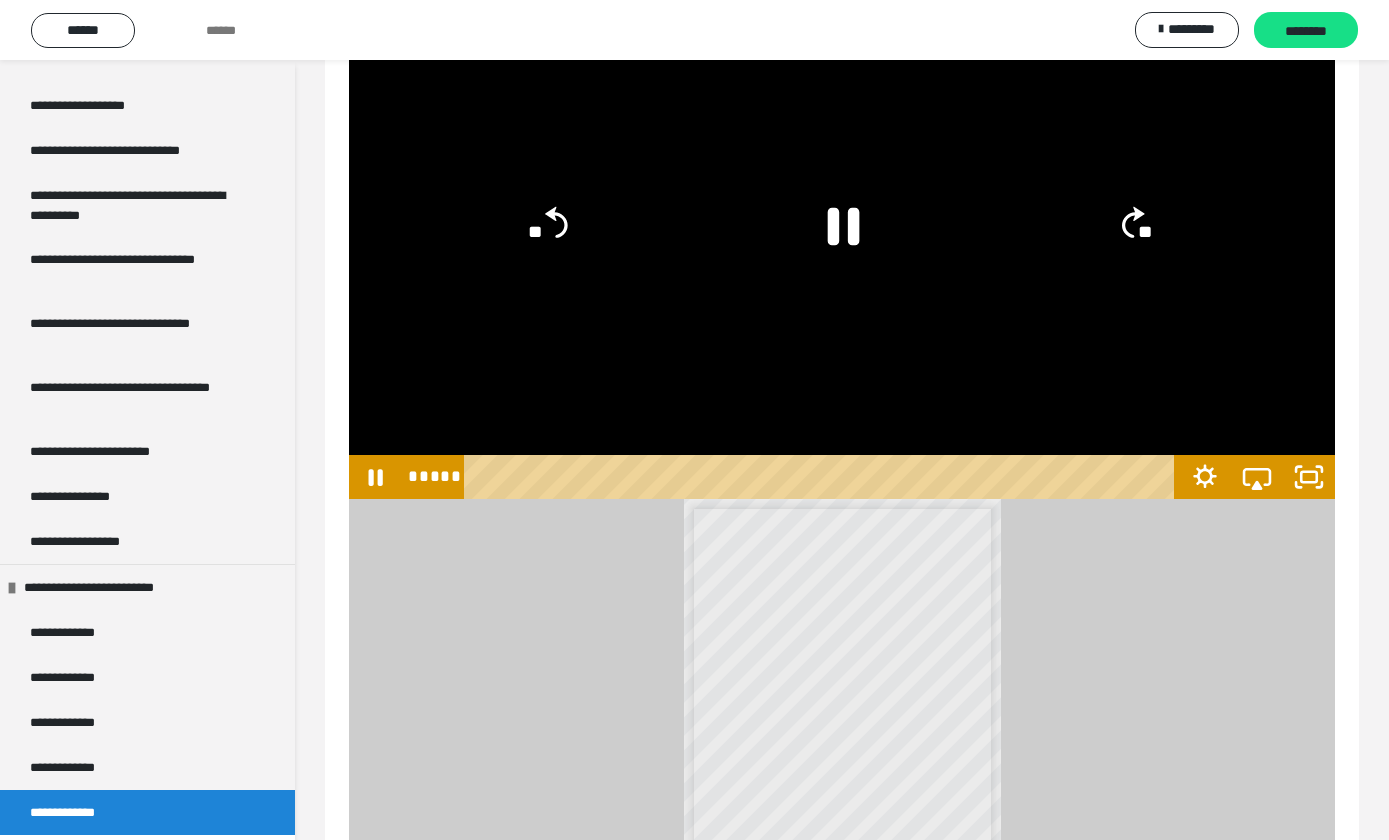 click 